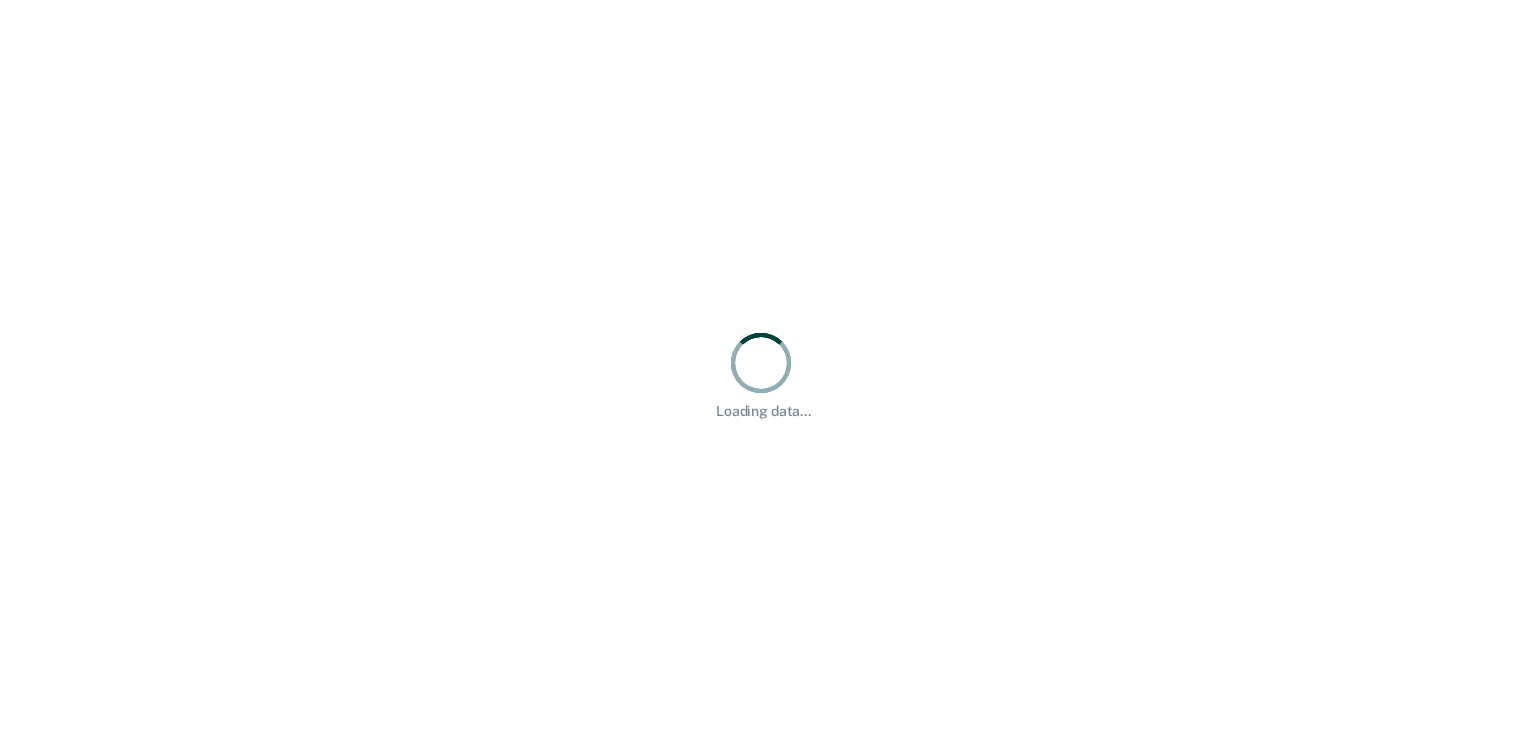 scroll, scrollTop: 0, scrollLeft: 0, axis: both 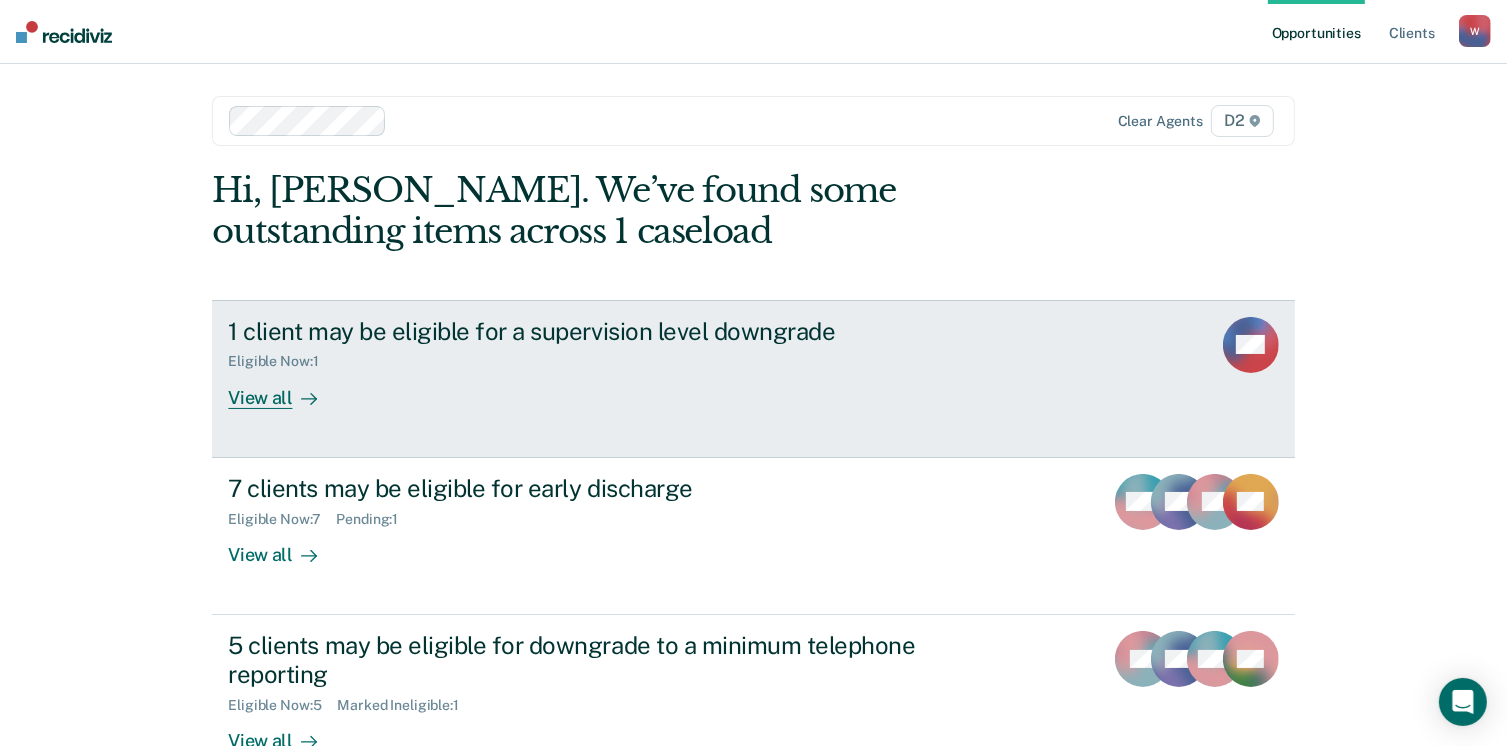 click on "View all" at bounding box center [284, 389] 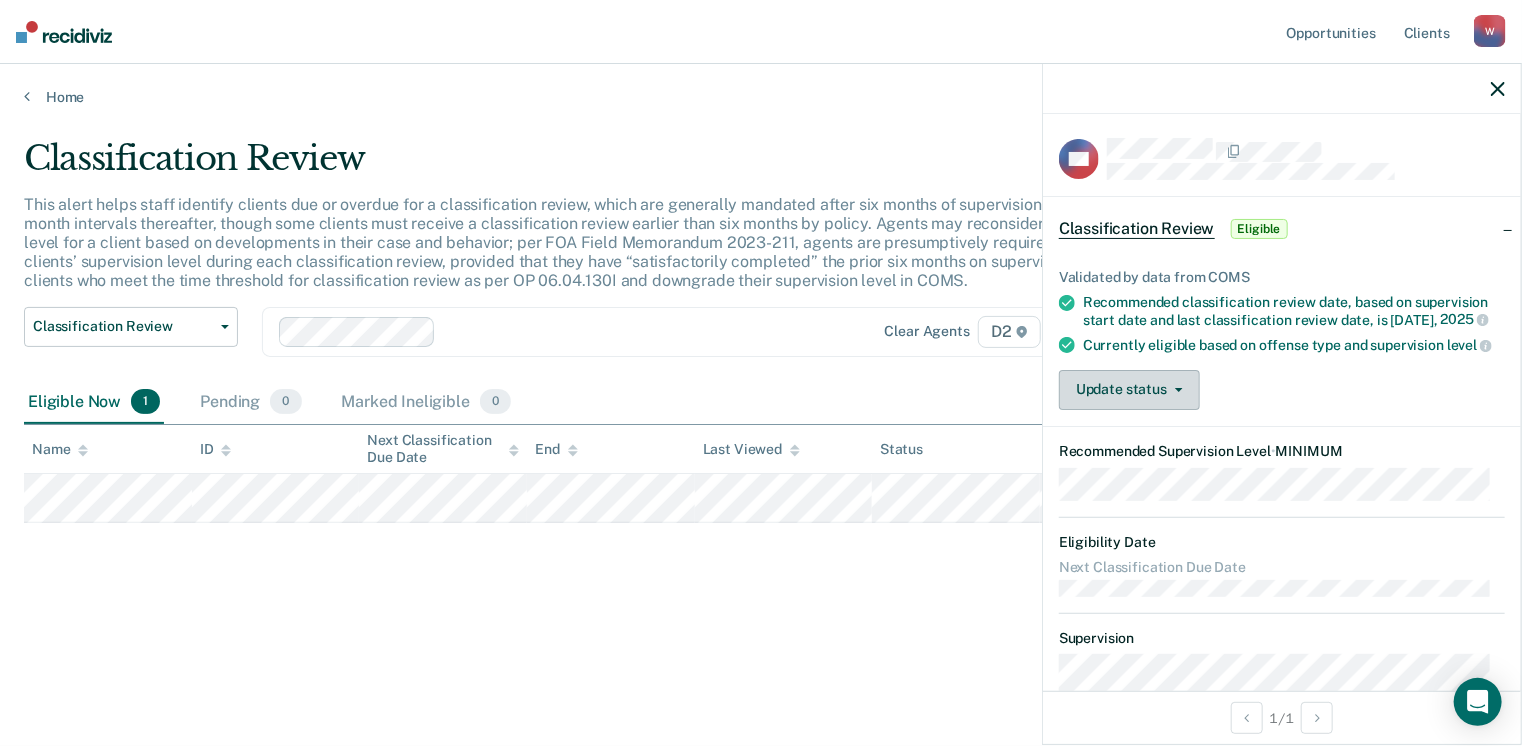 click on "Update status" at bounding box center (1129, 390) 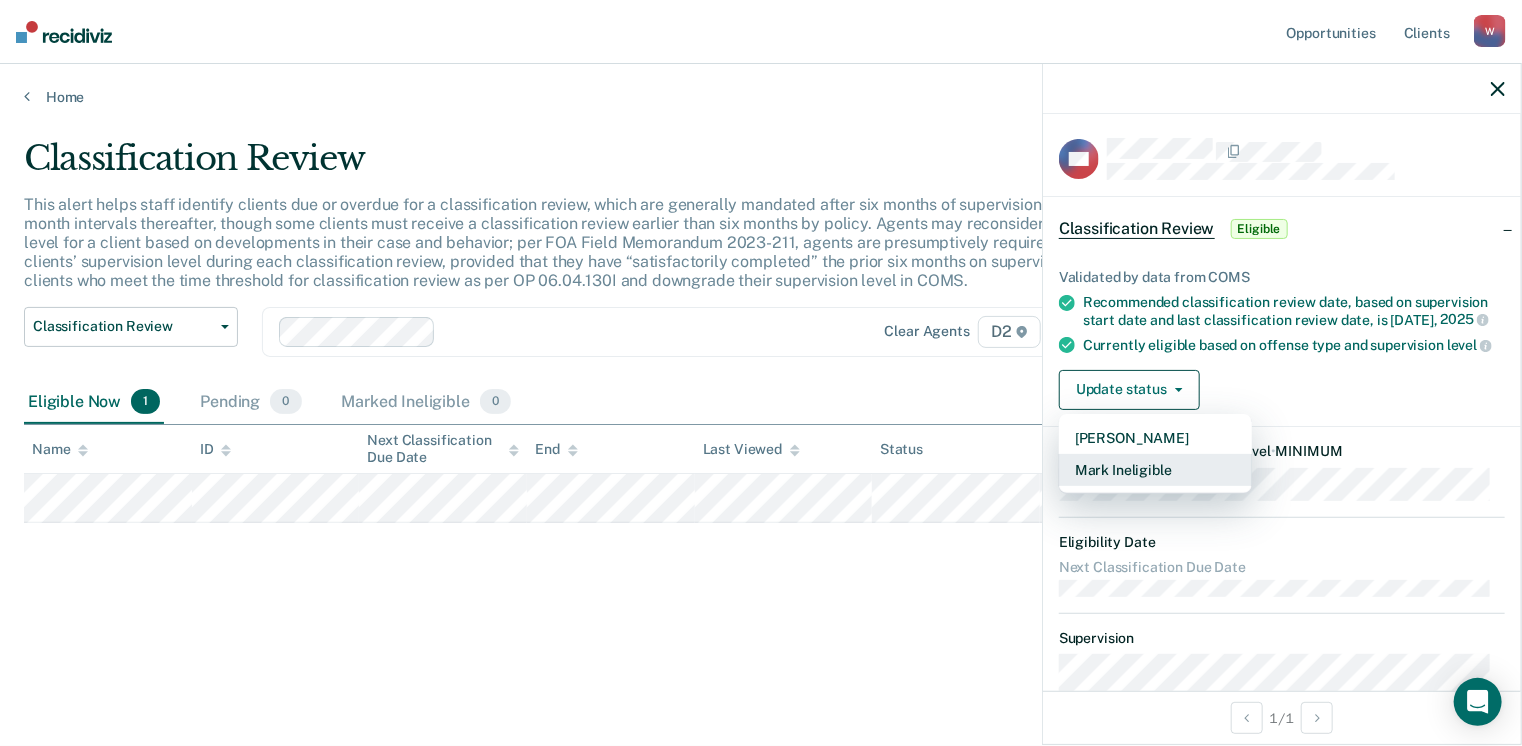 click on "Mark Ineligible" at bounding box center [1155, 470] 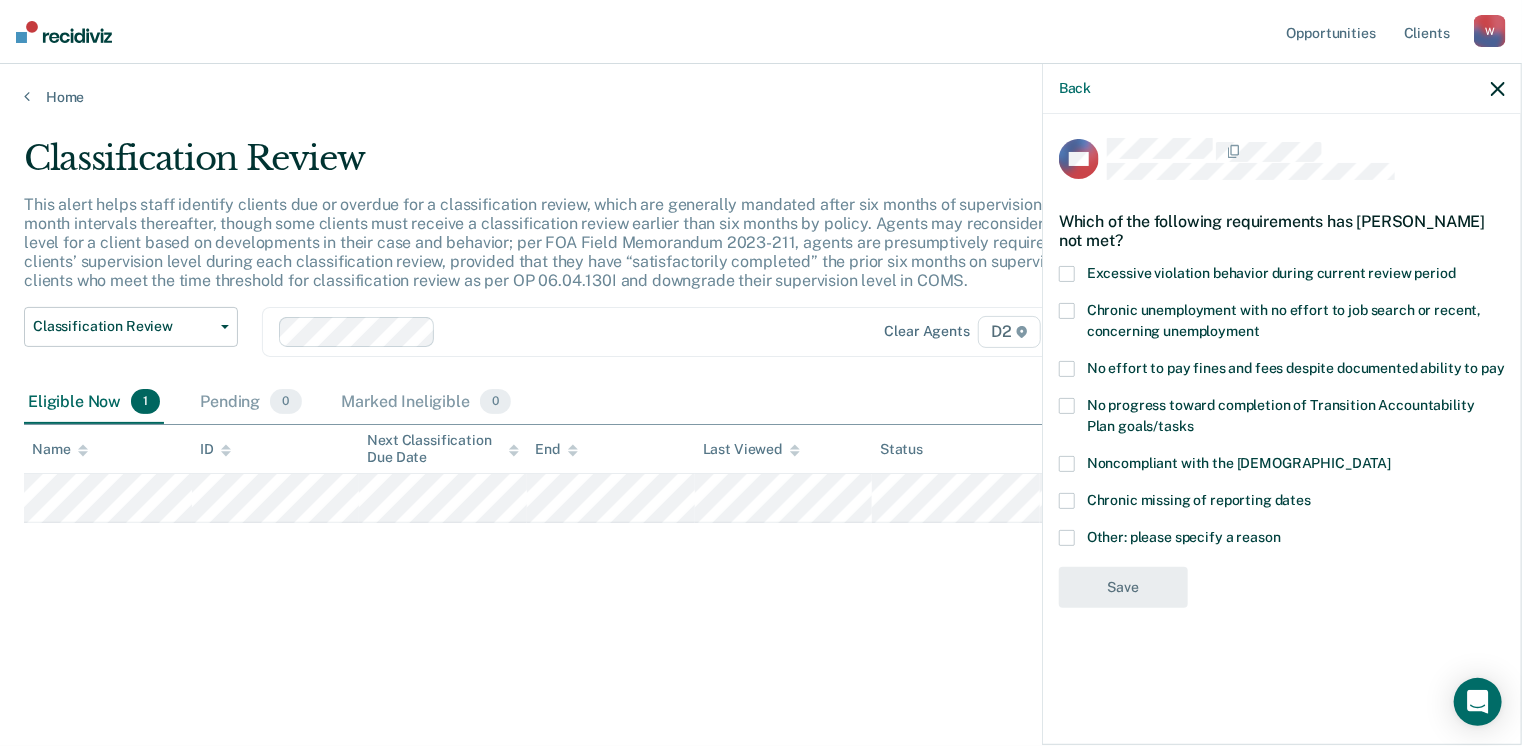 click at bounding box center (1067, 538) 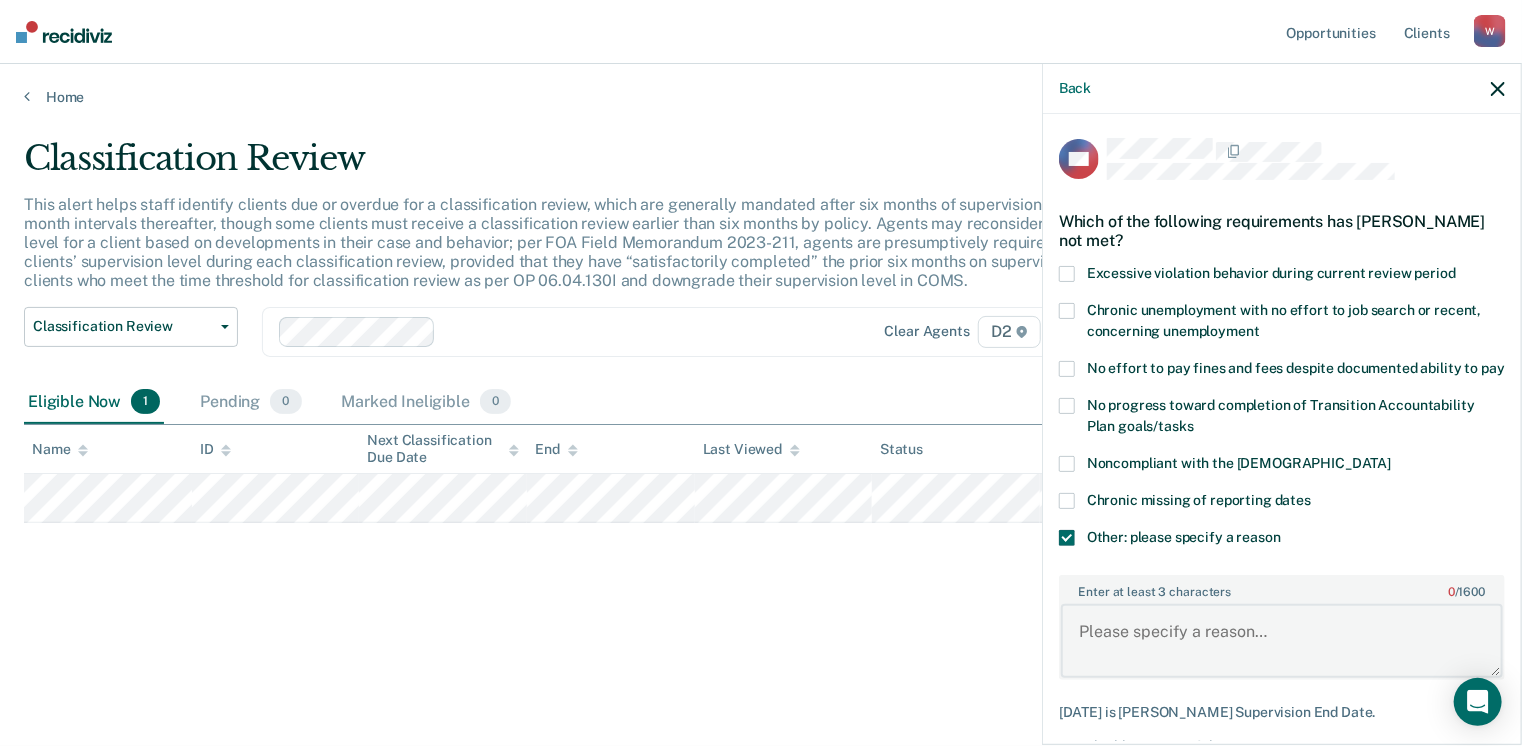 click on "Enter at least 3 characters 0  /  1600" at bounding box center (1282, 641) 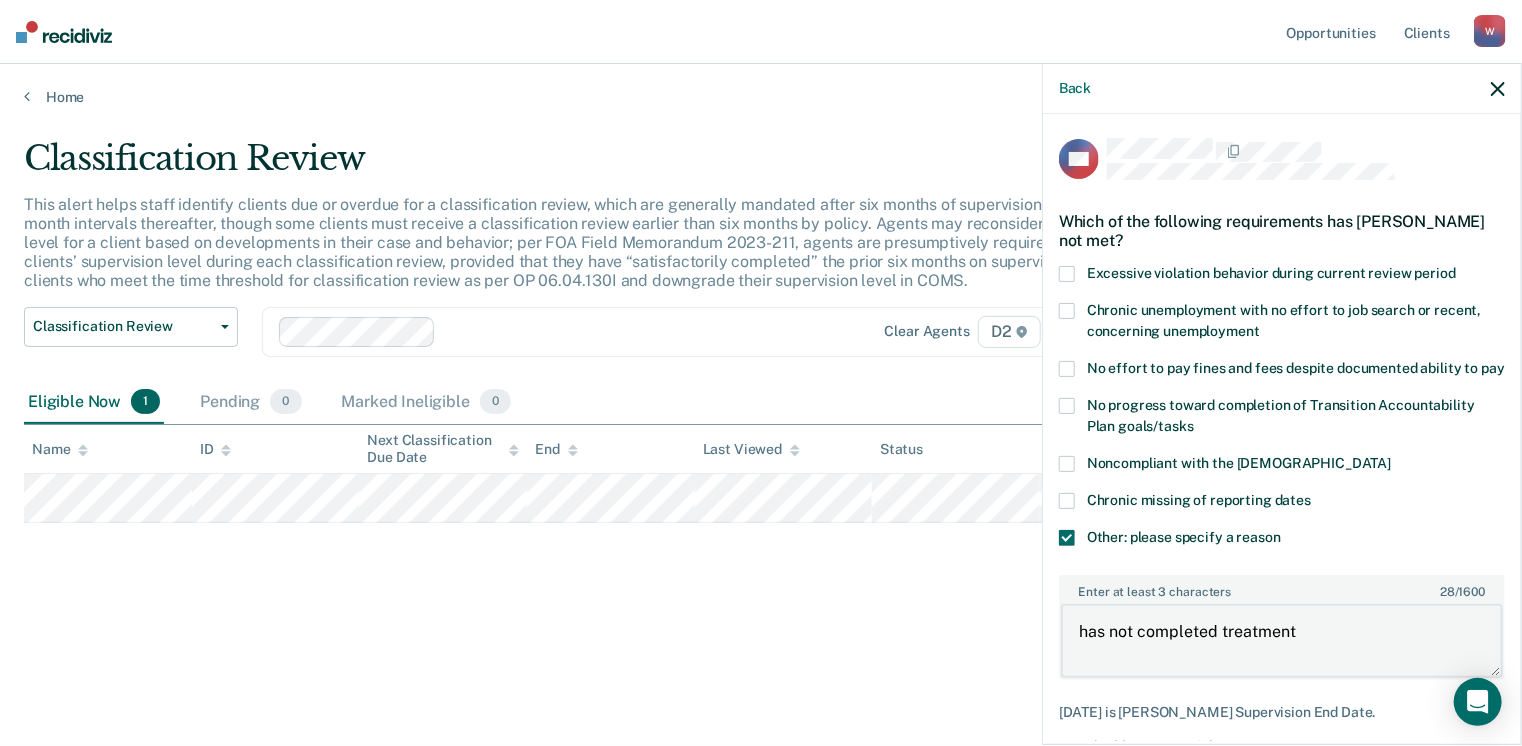 type on "has not completed treatment" 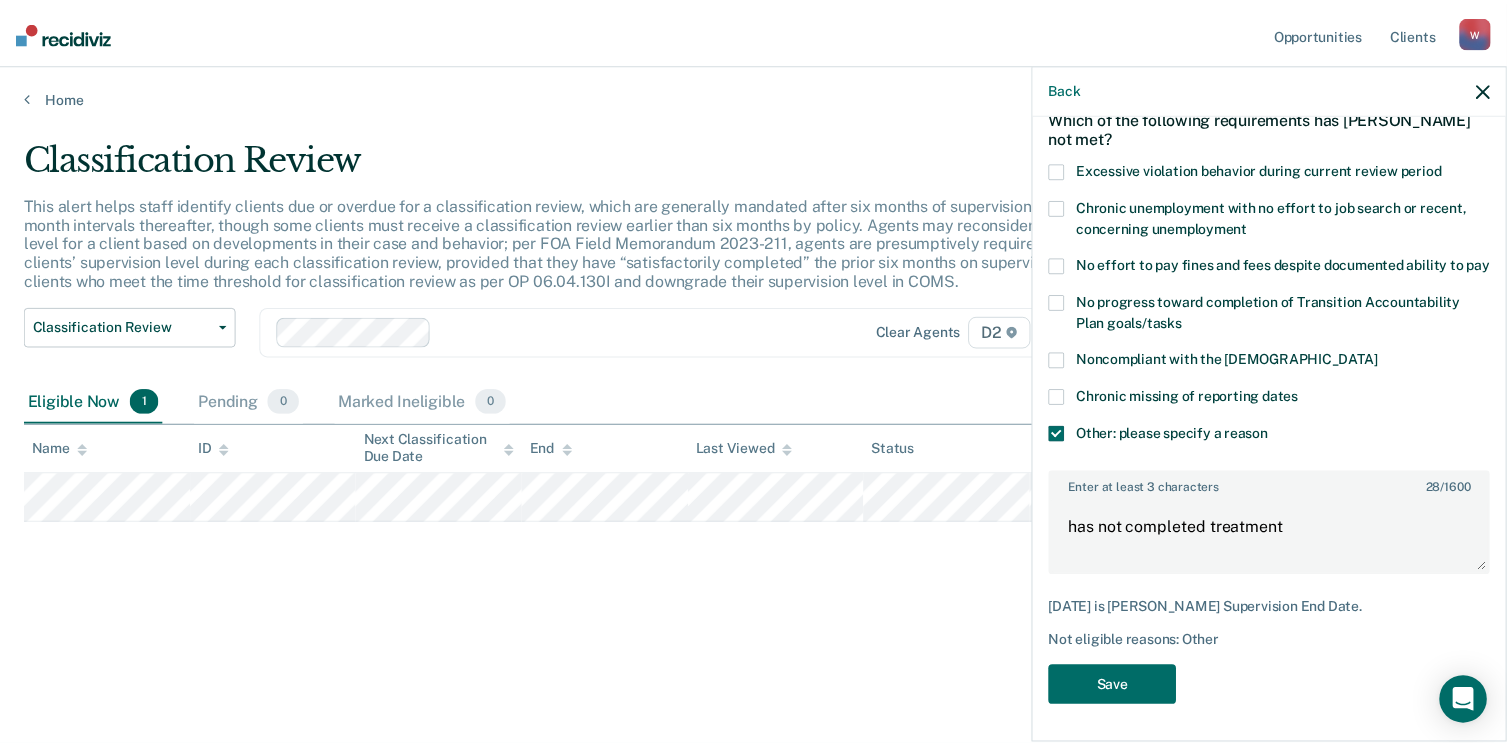 scroll, scrollTop: 123, scrollLeft: 0, axis: vertical 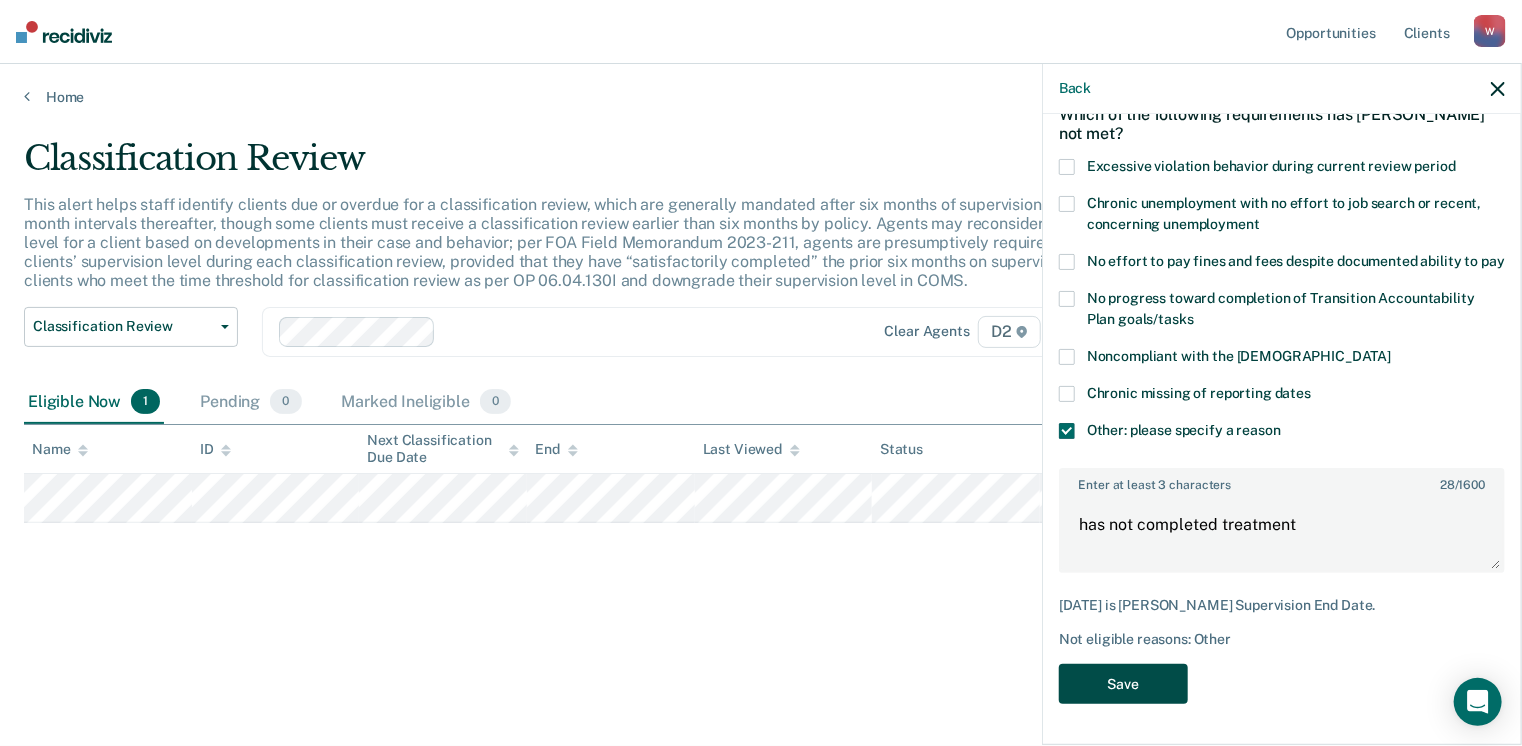 click on "Save" at bounding box center (1123, 684) 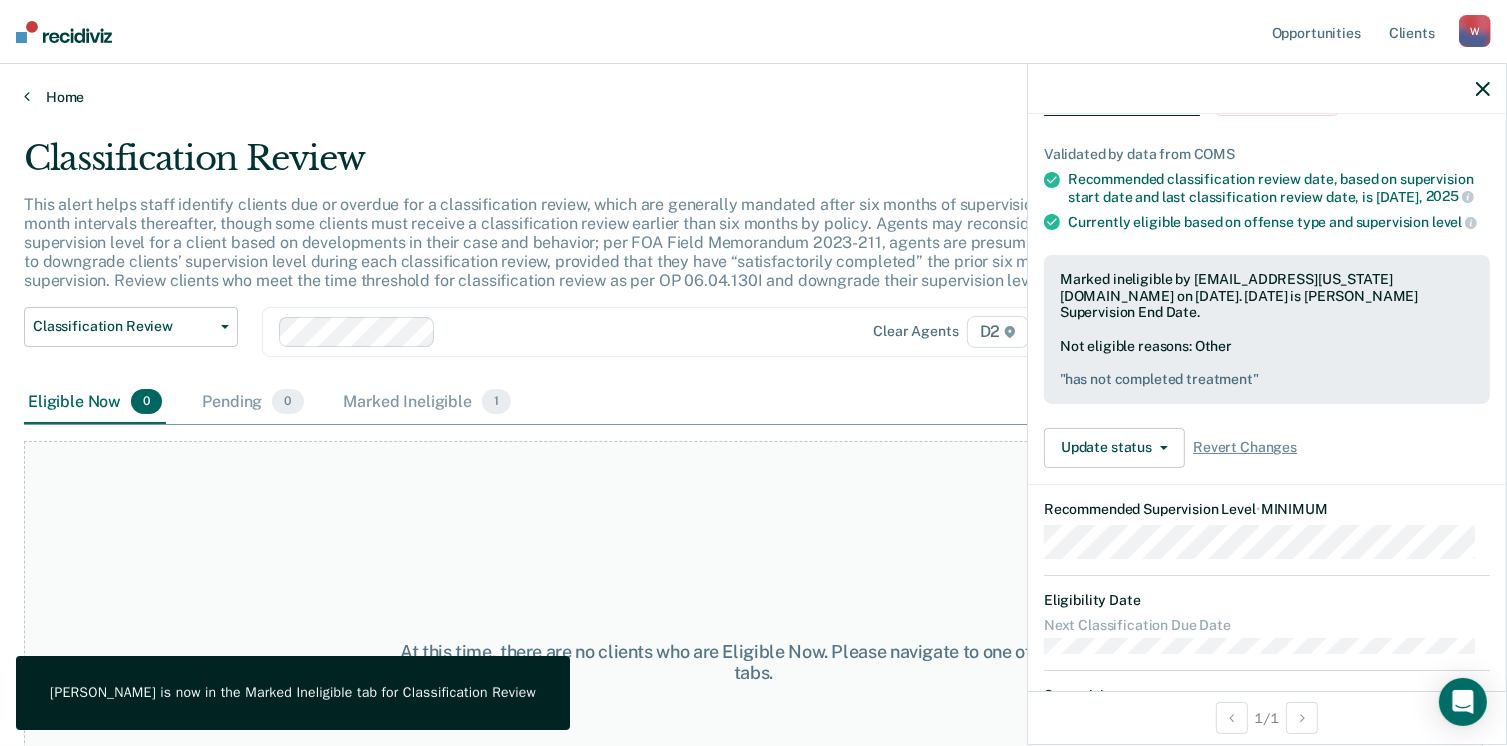 click on "Home" at bounding box center (753, 97) 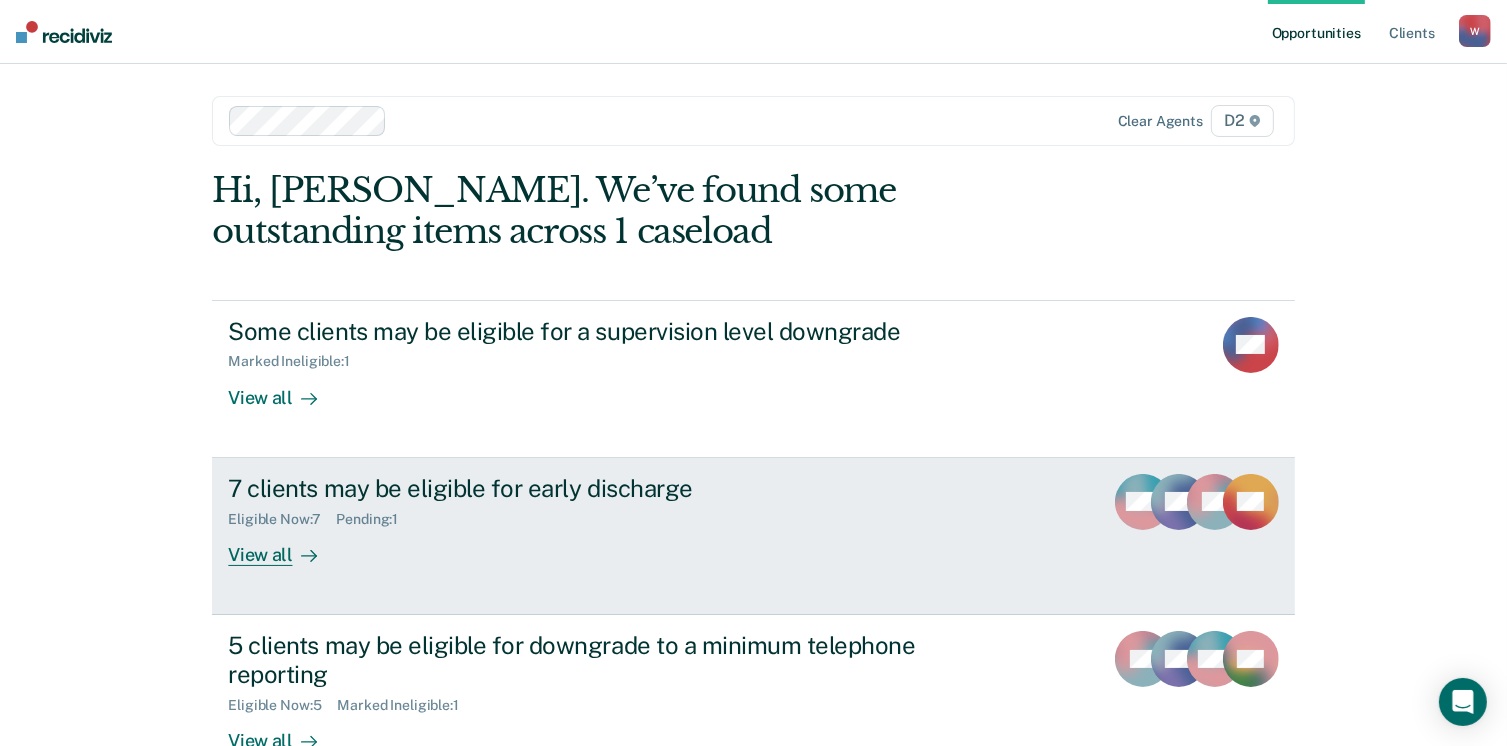 click on "View all" at bounding box center [284, 546] 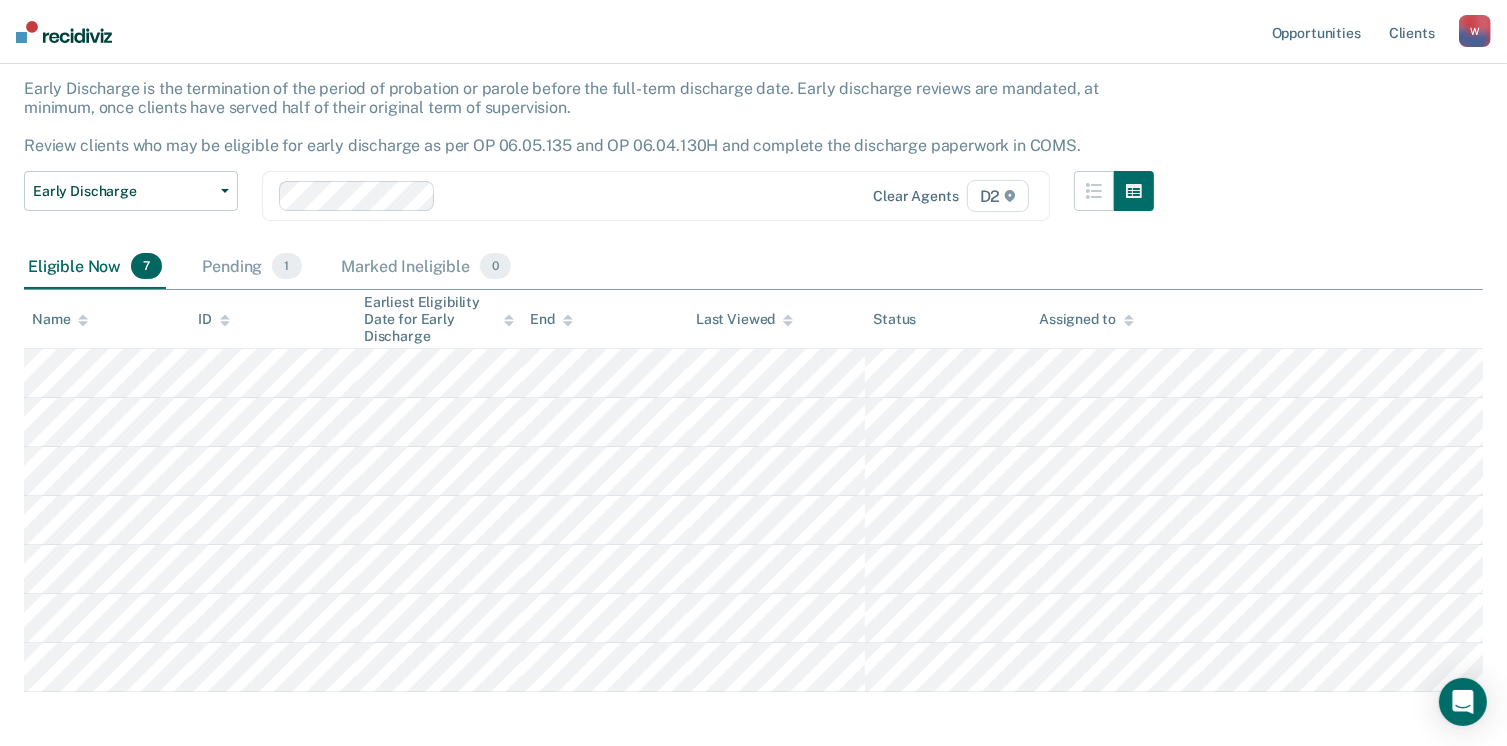 scroll, scrollTop: 141, scrollLeft: 0, axis: vertical 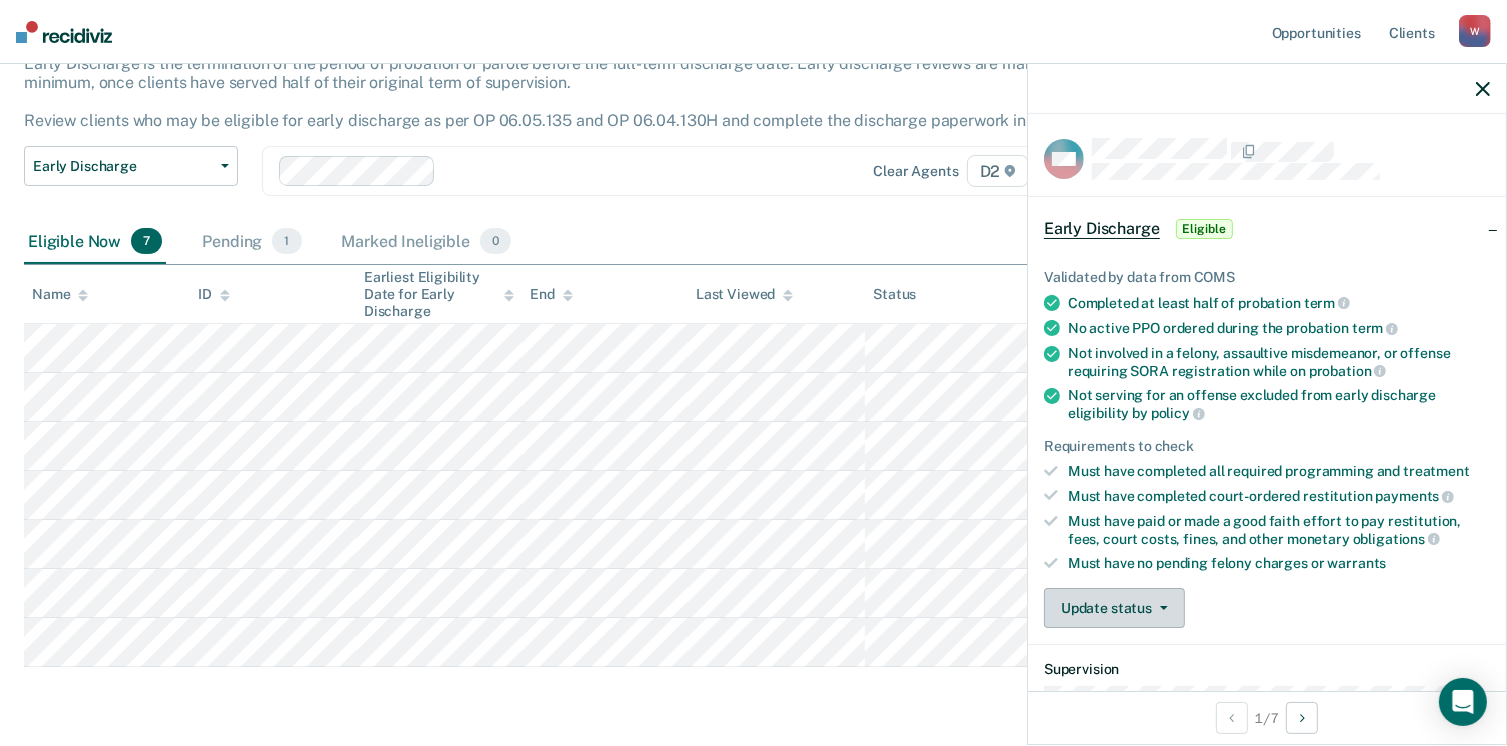 click on "Update status" at bounding box center [1114, 608] 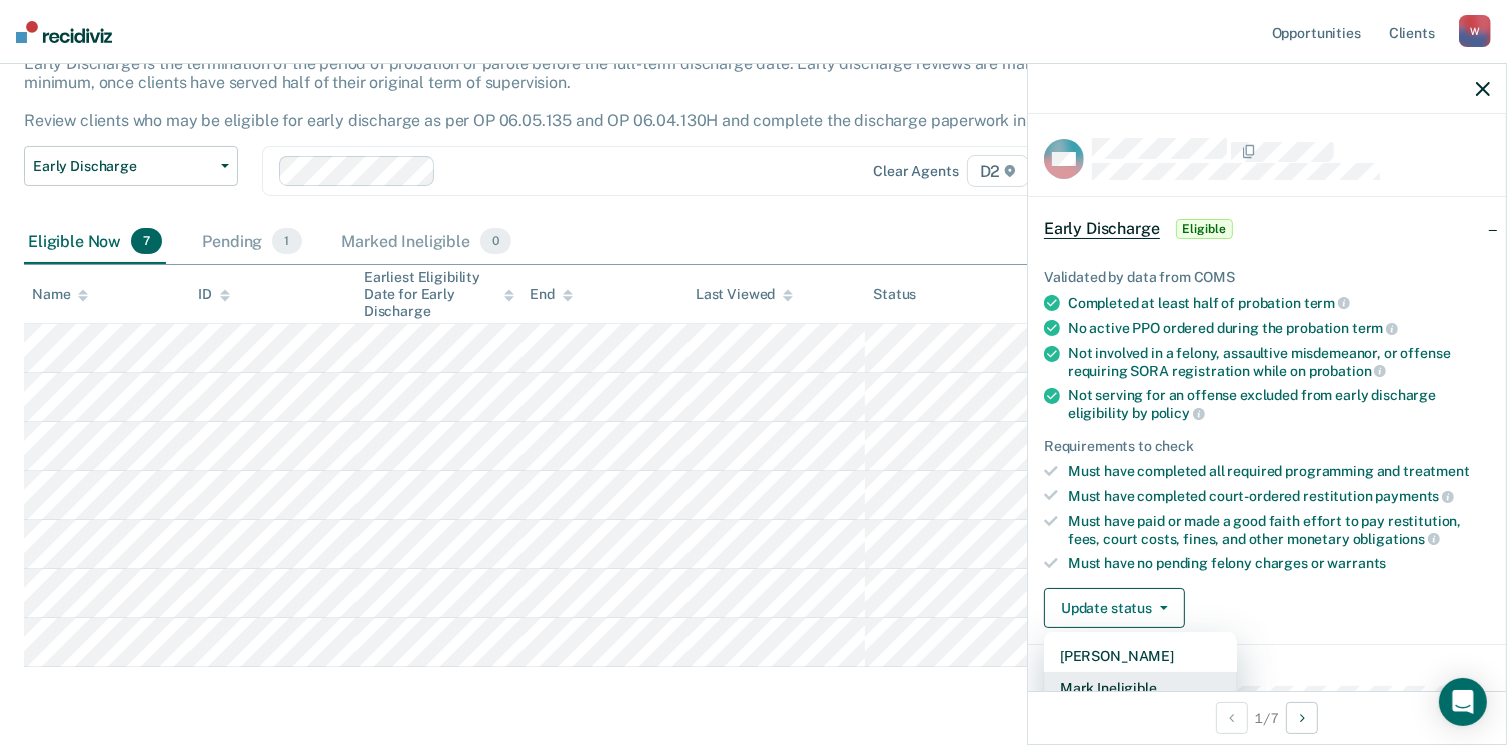 scroll, scrollTop: 5, scrollLeft: 0, axis: vertical 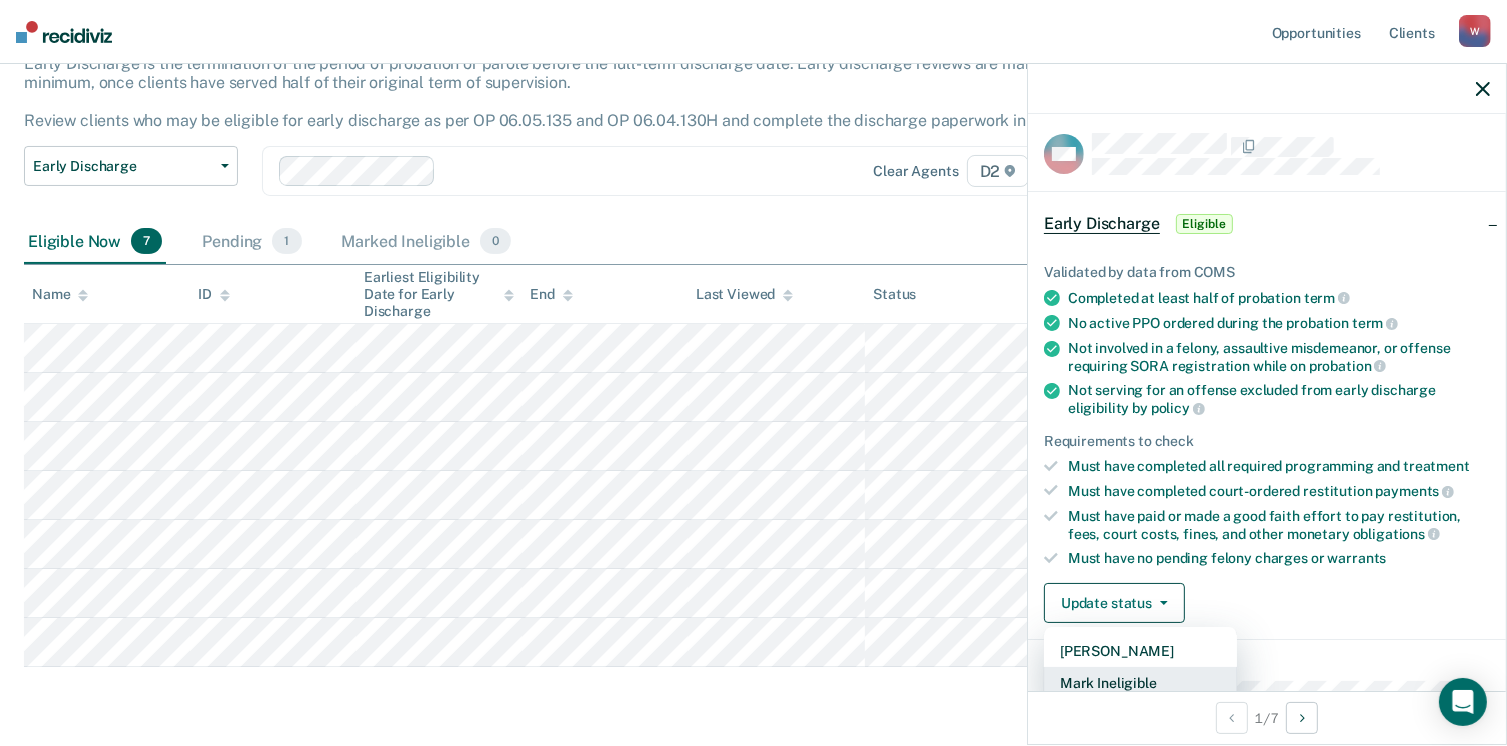 click on "Mark Ineligible" at bounding box center (1140, 683) 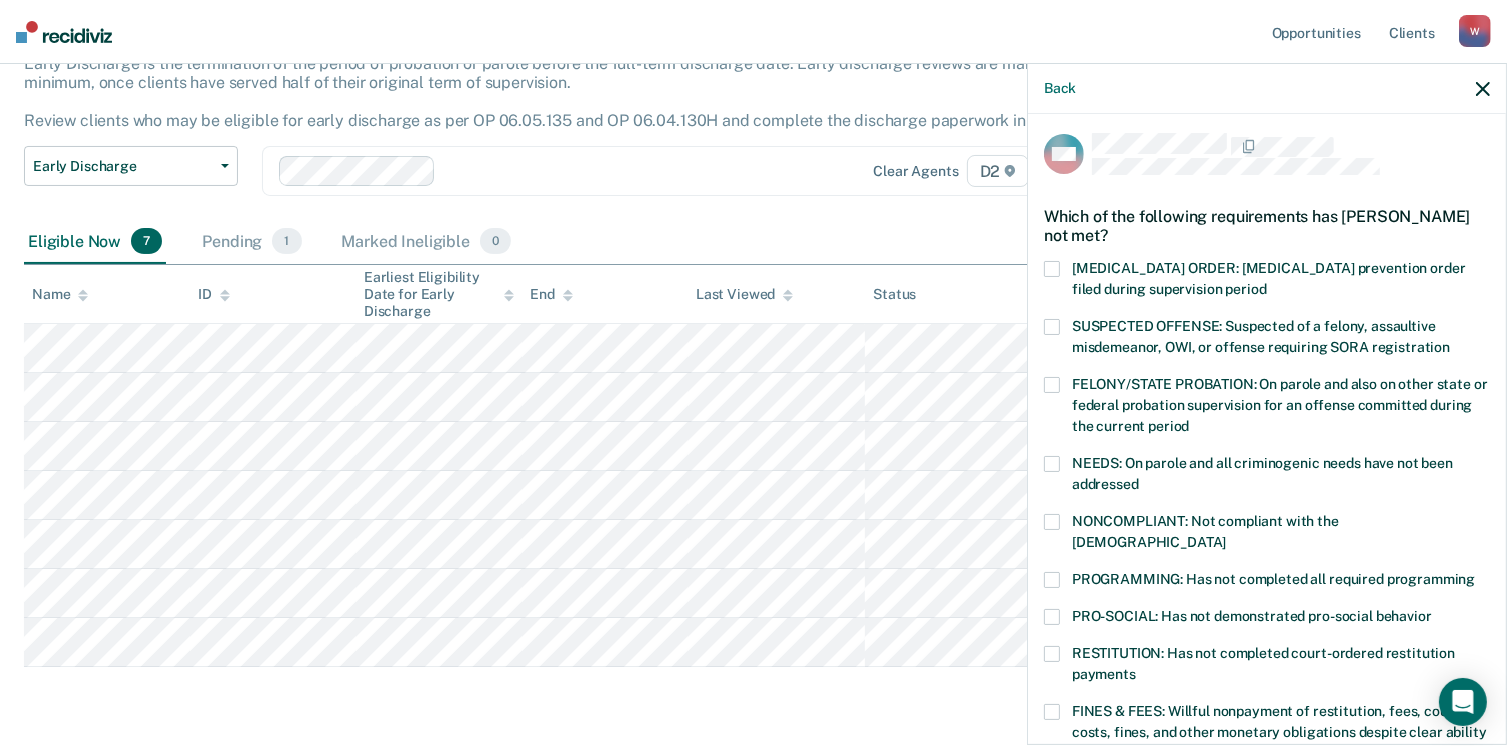 click at bounding box center [1052, 712] 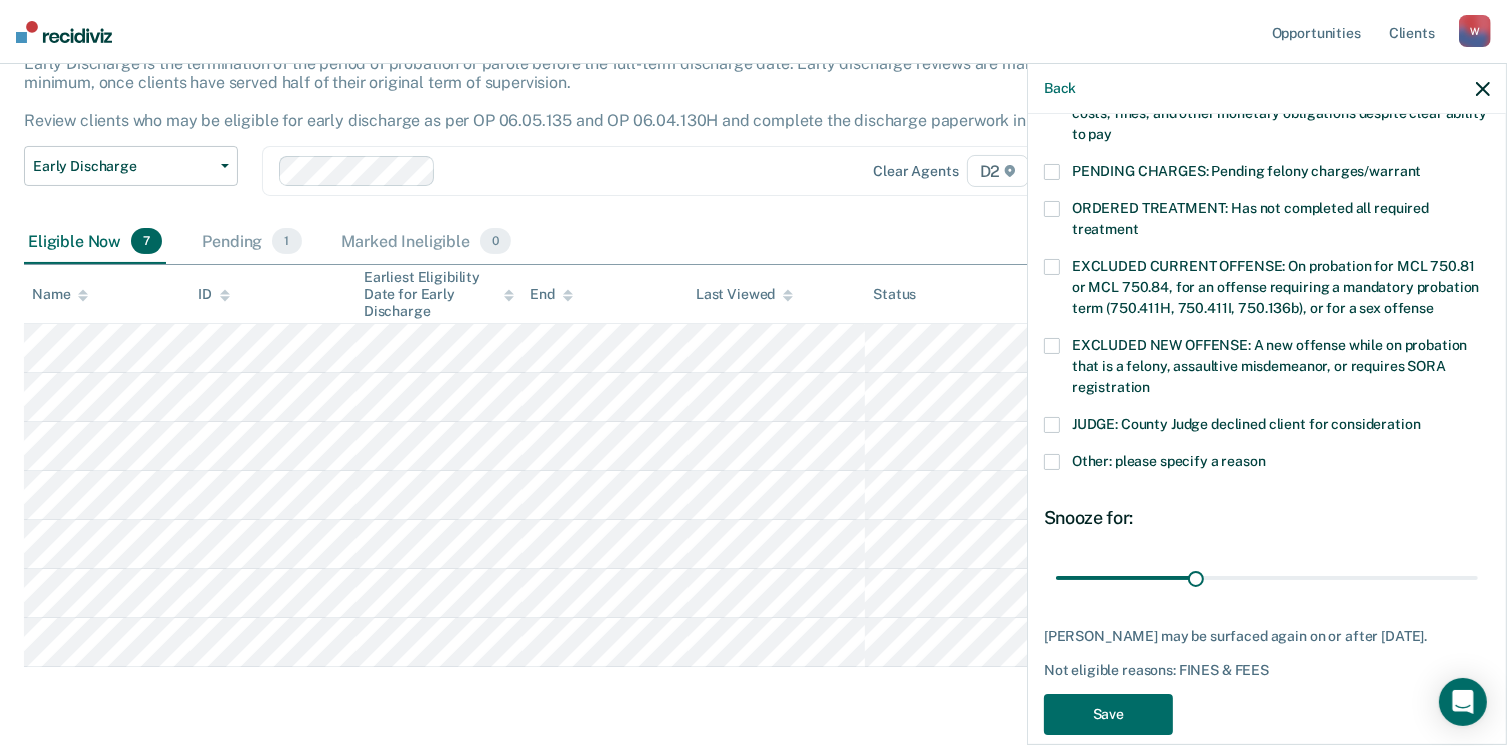 scroll, scrollTop: 631, scrollLeft: 0, axis: vertical 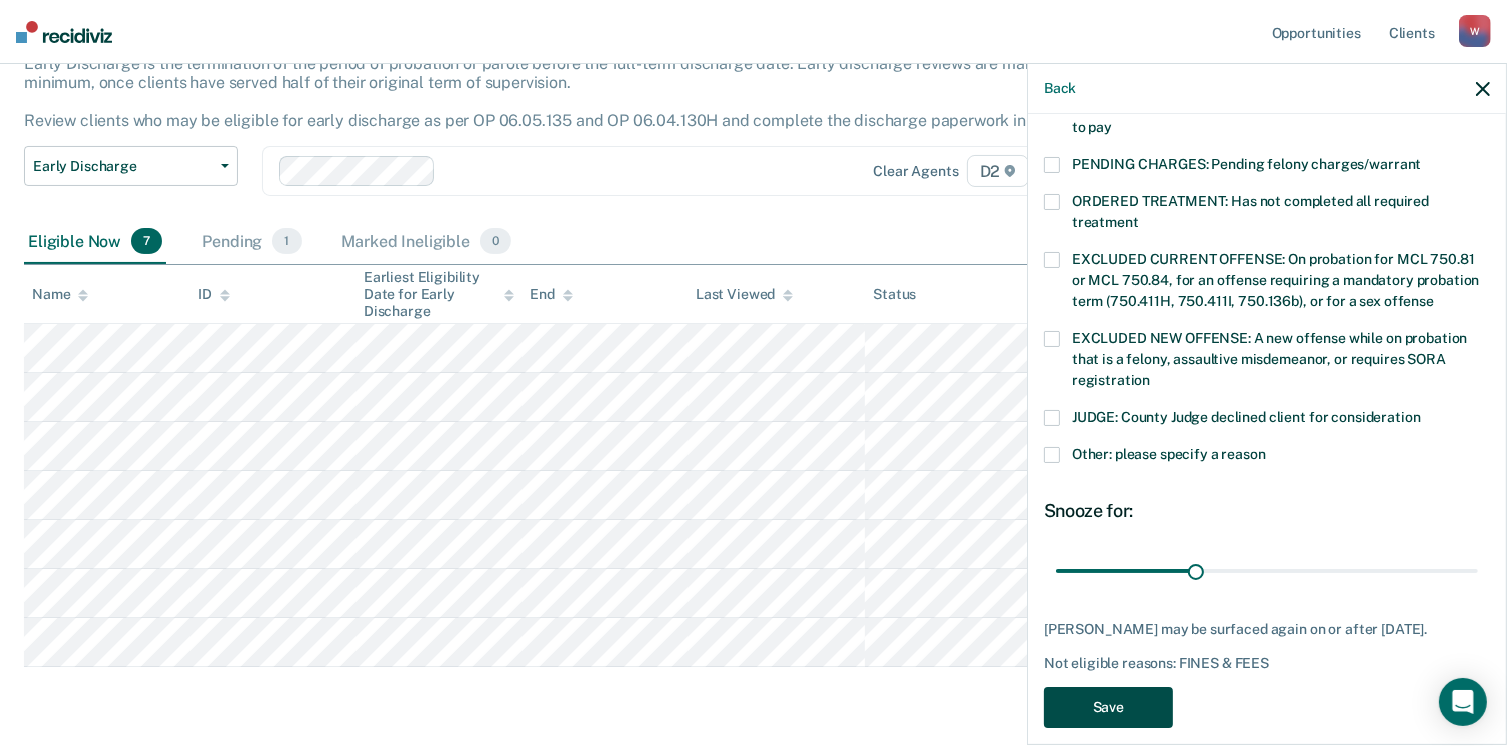 click on "Save" at bounding box center (1108, 707) 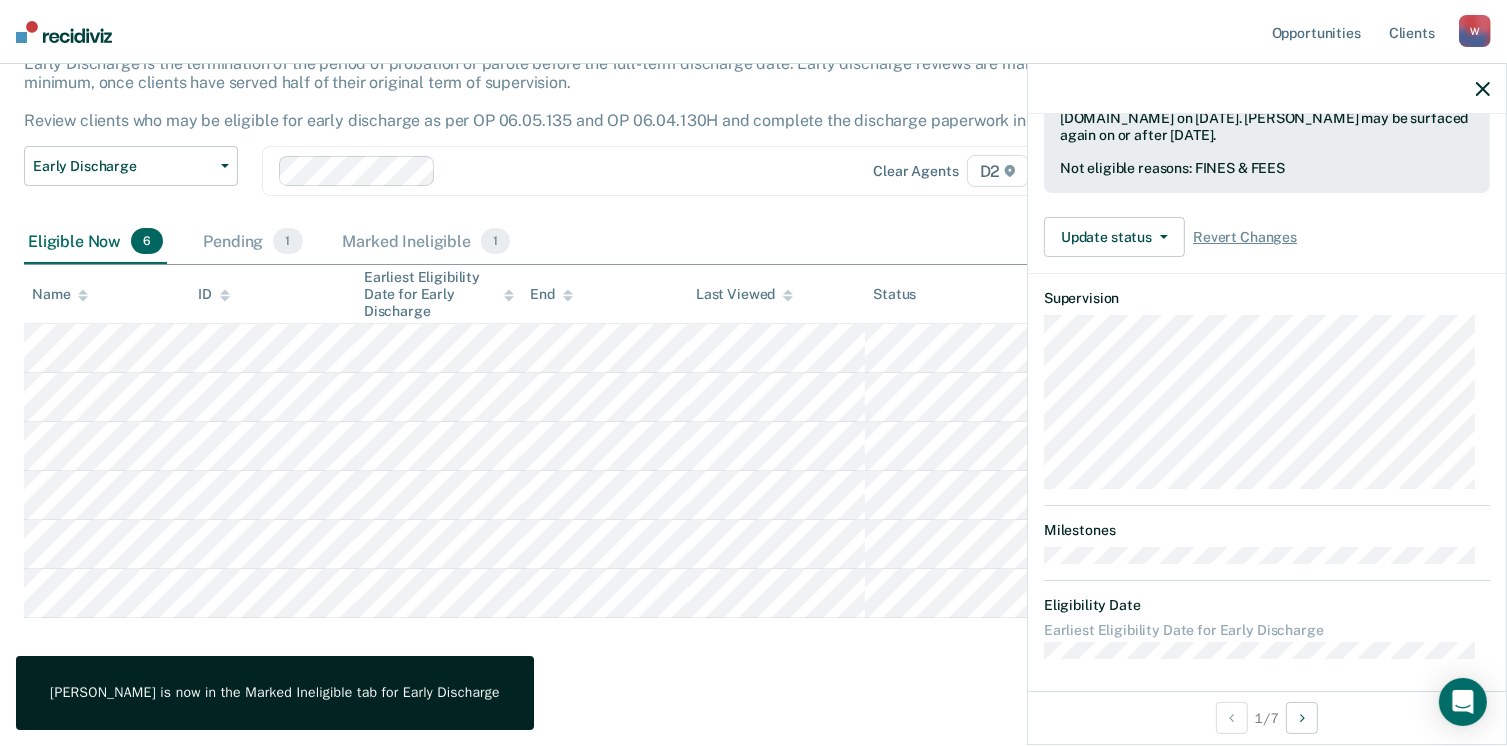scroll, scrollTop: 371, scrollLeft: 0, axis: vertical 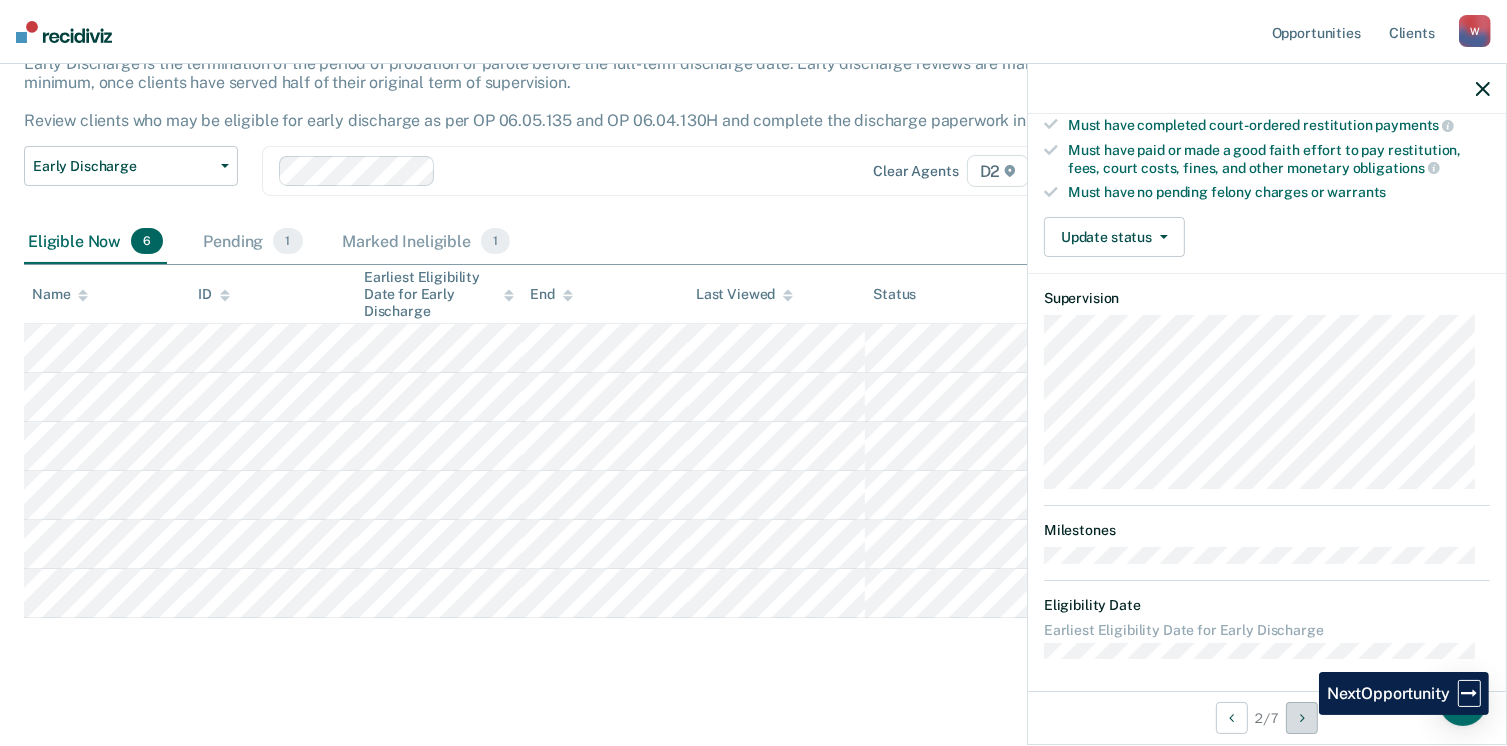 click at bounding box center (1302, 718) 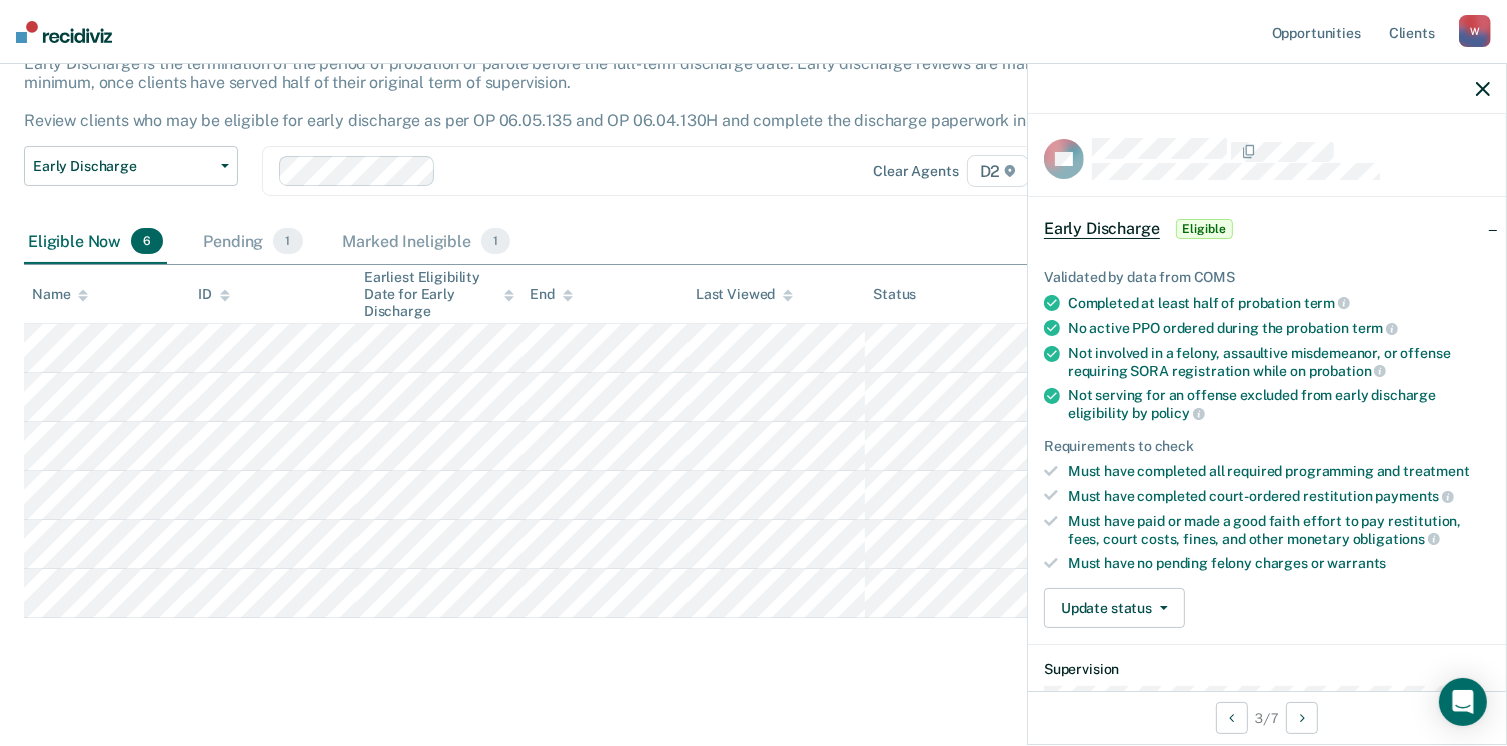 scroll, scrollTop: 371, scrollLeft: 0, axis: vertical 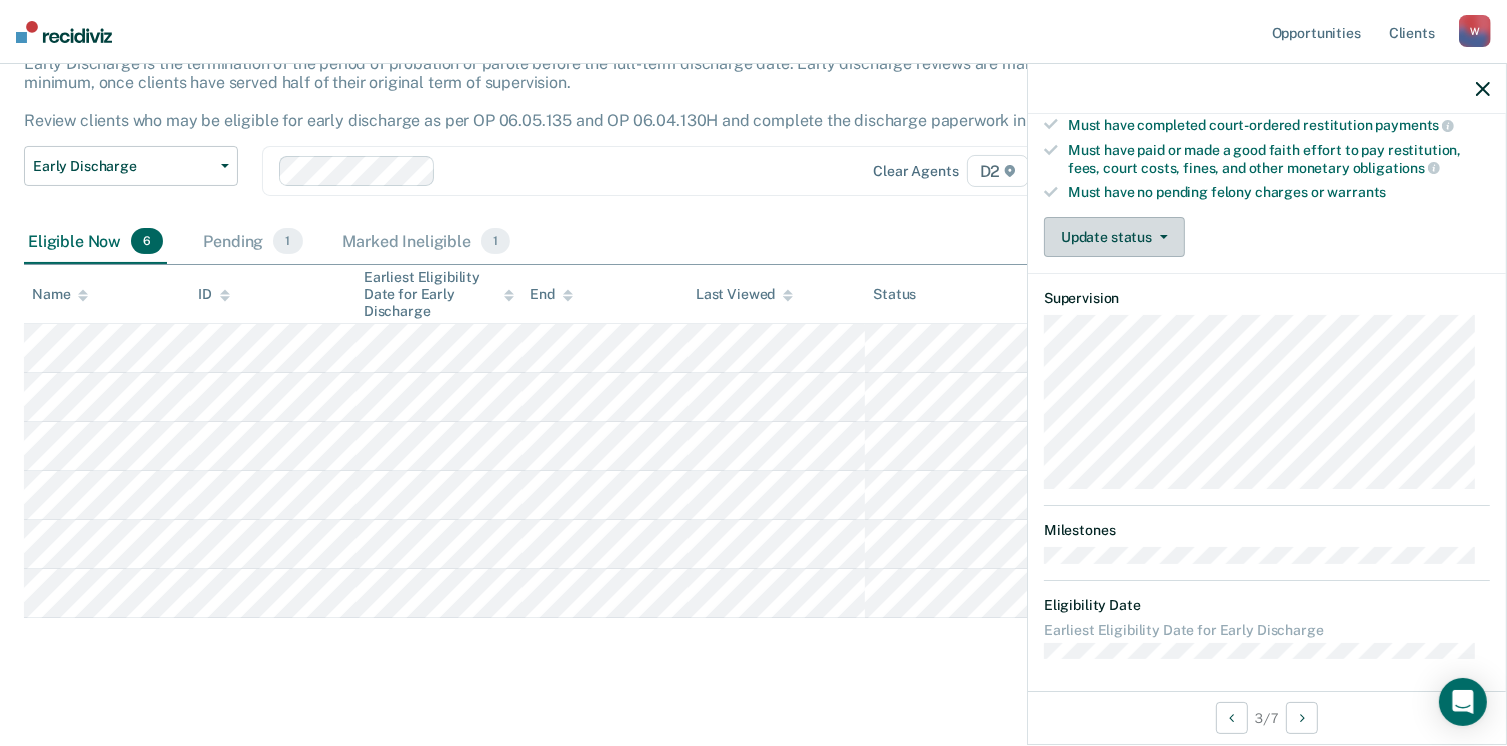 click on "Update status" at bounding box center [1114, 237] 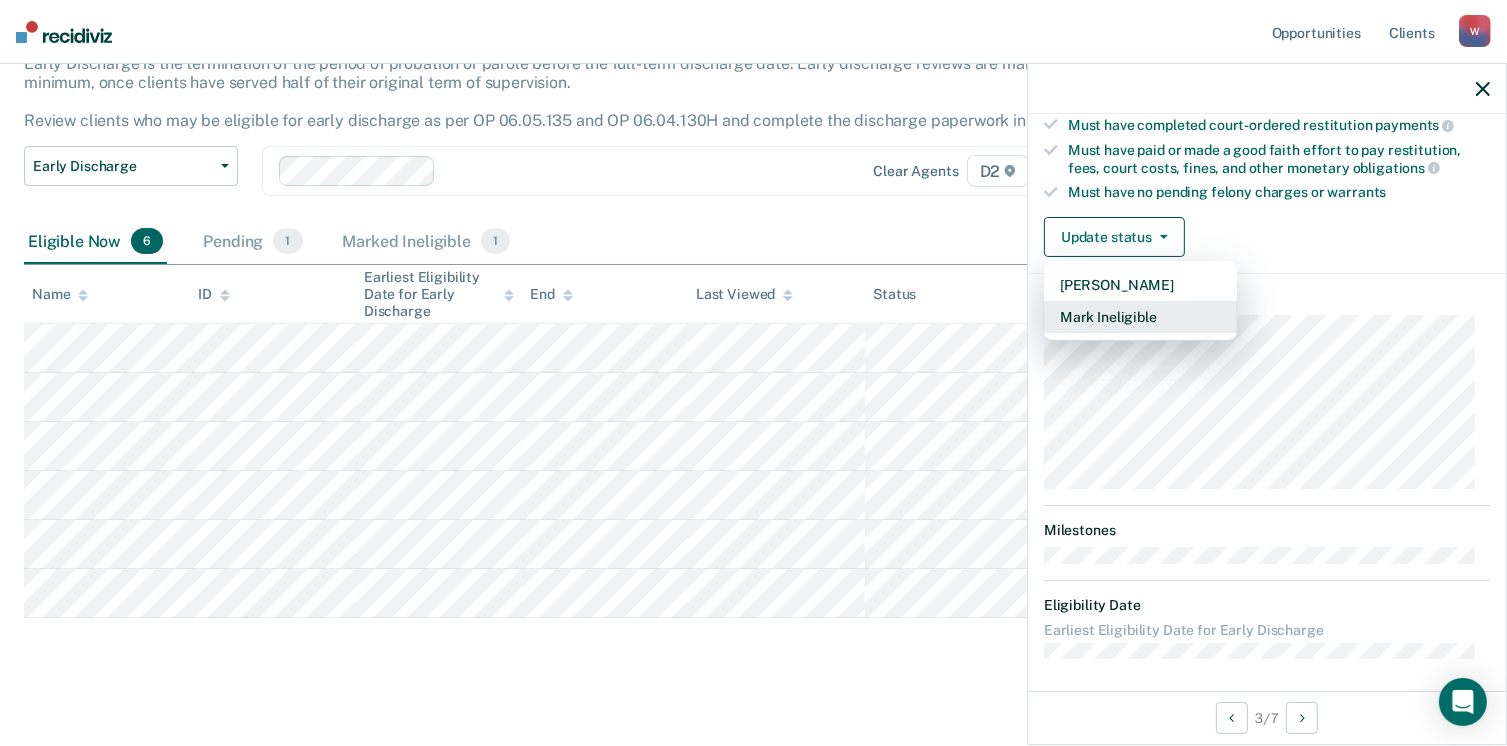 click on "Mark Ineligible" at bounding box center (1140, 317) 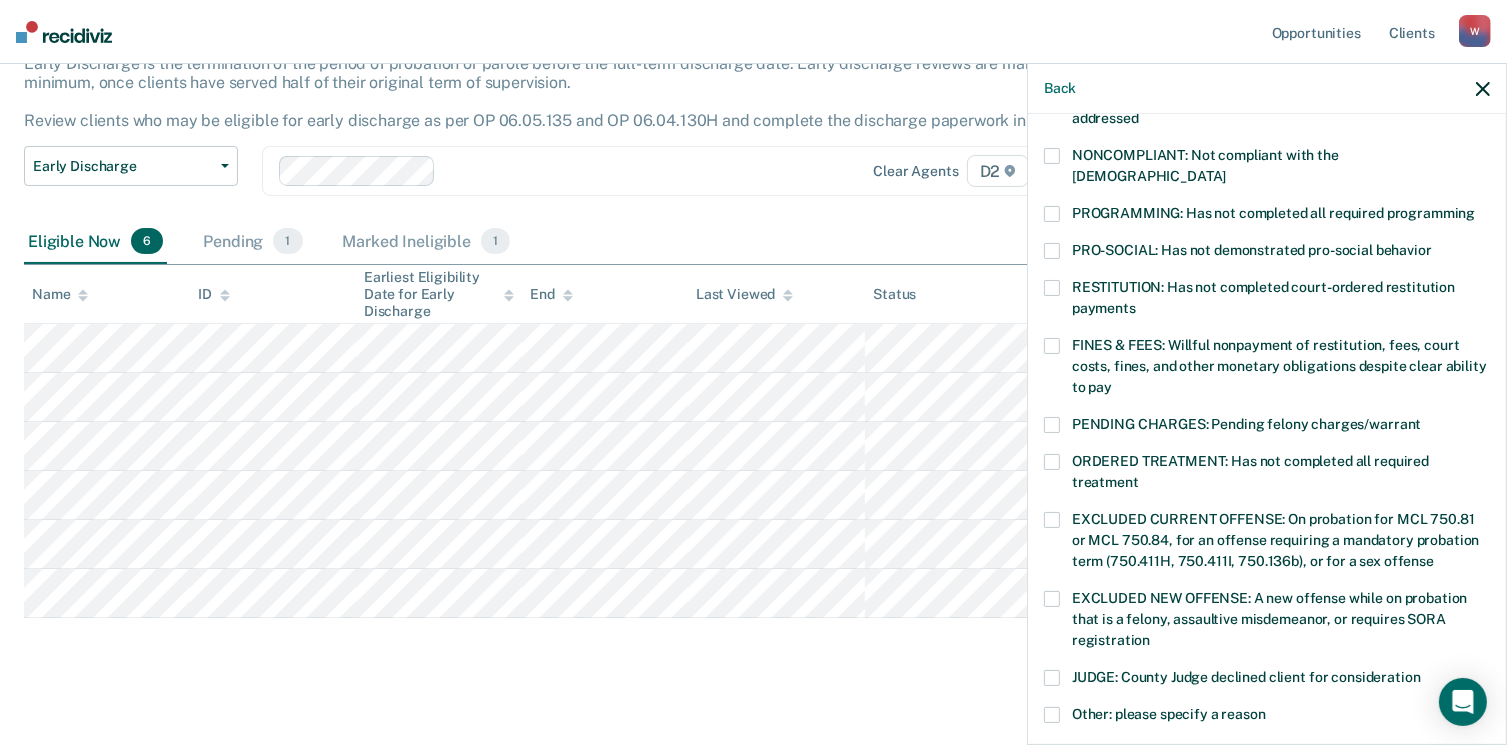 click at bounding box center [1052, 288] 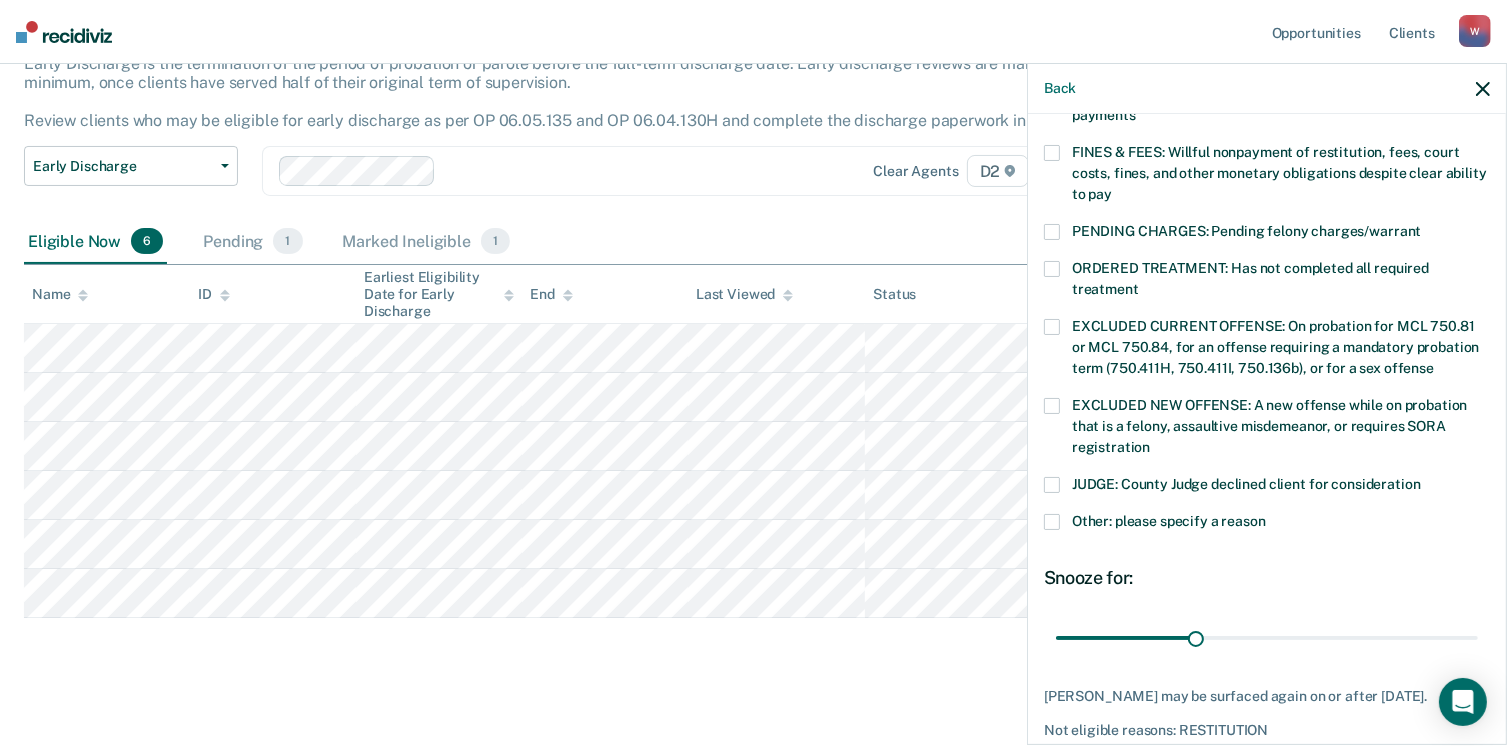scroll, scrollTop: 572, scrollLeft: 0, axis: vertical 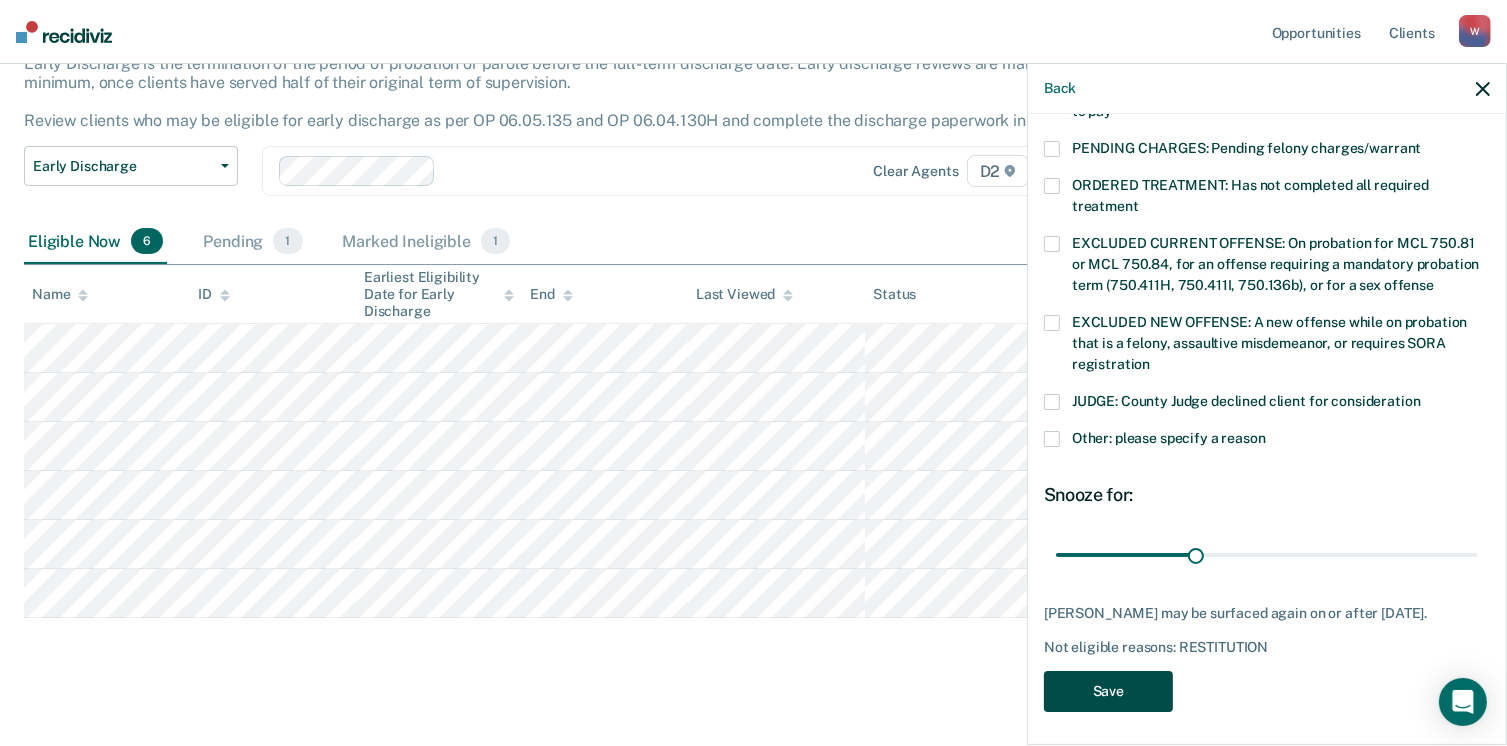 click on "Save" at bounding box center (1108, 691) 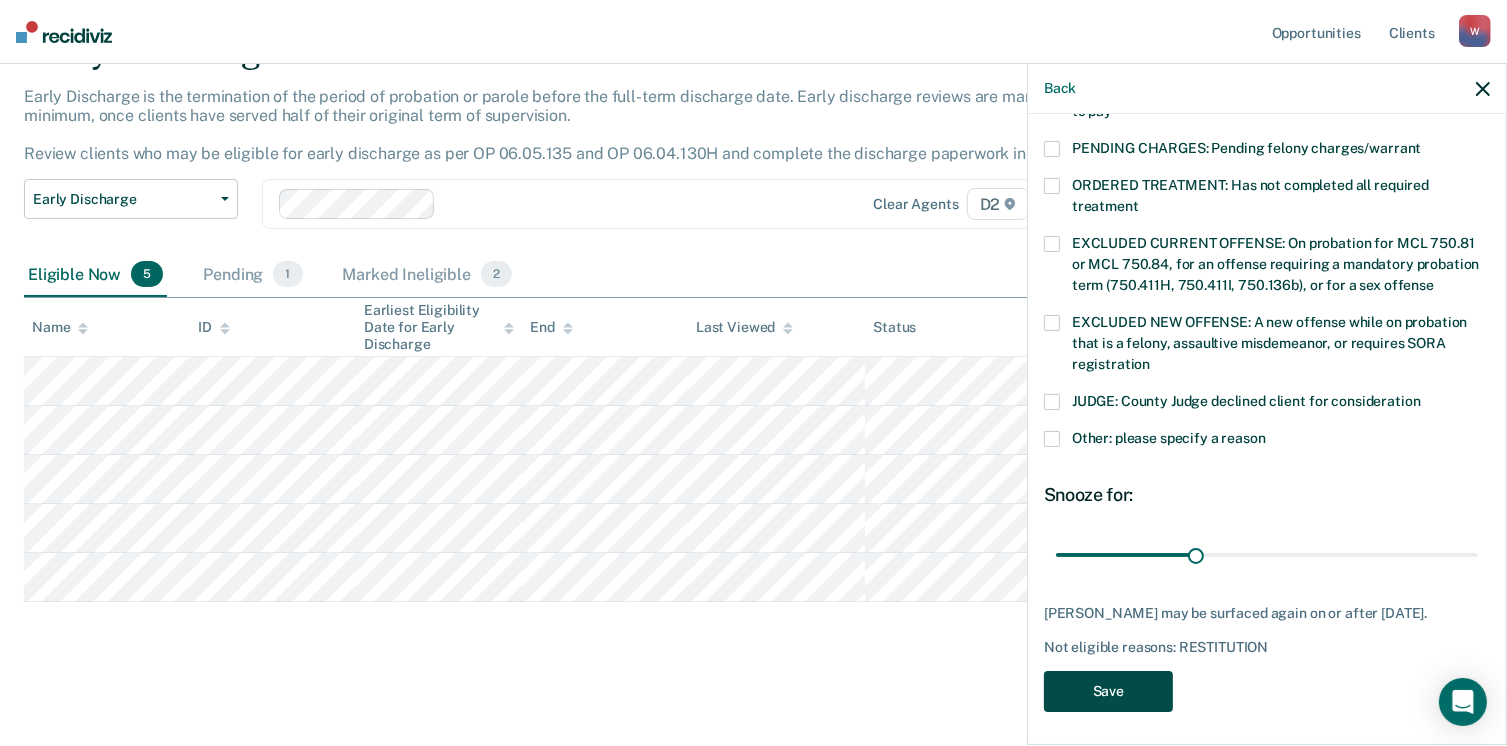 scroll, scrollTop: 105, scrollLeft: 0, axis: vertical 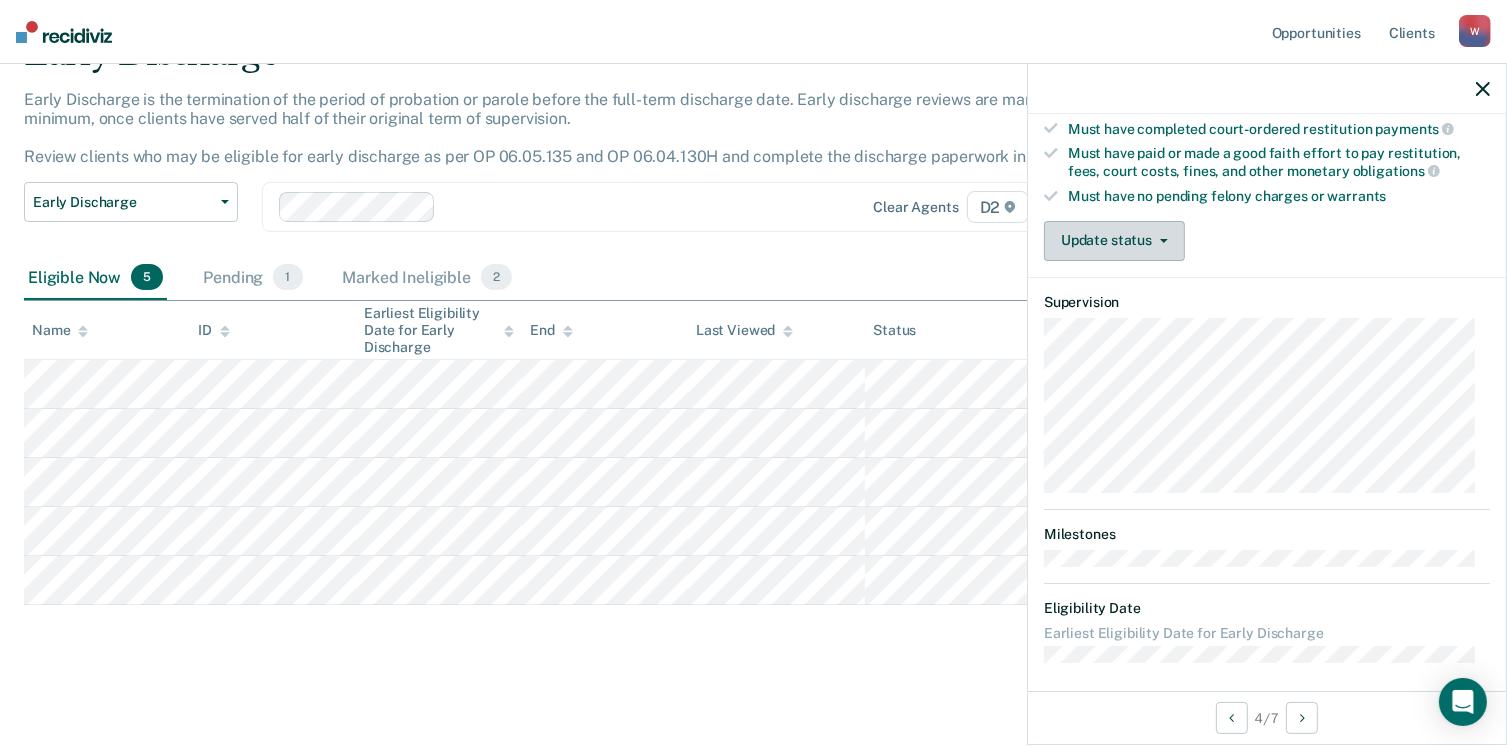click on "Update status" at bounding box center (1114, 241) 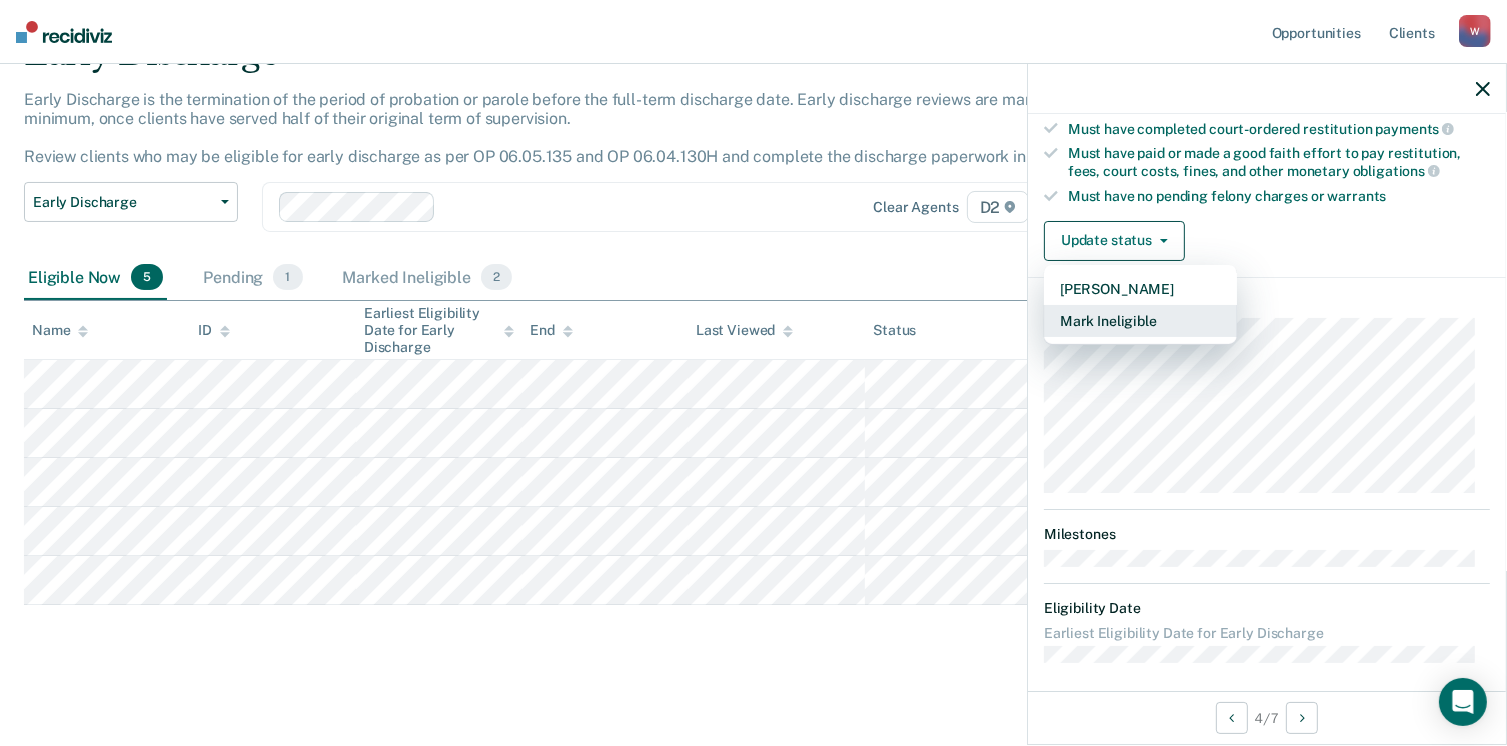click on "Mark Ineligible" at bounding box center [1140, 321] 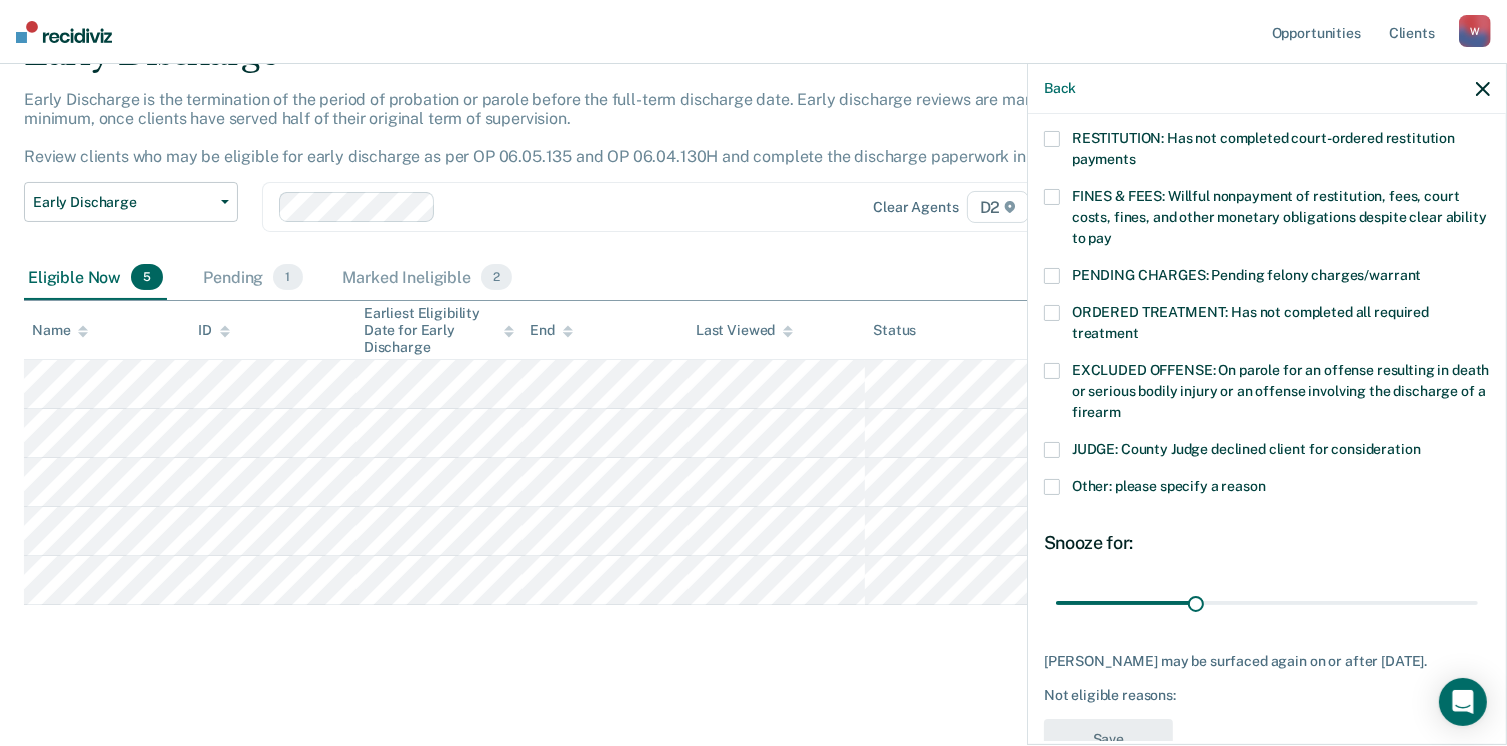 click at bounding box center [1052, 313] 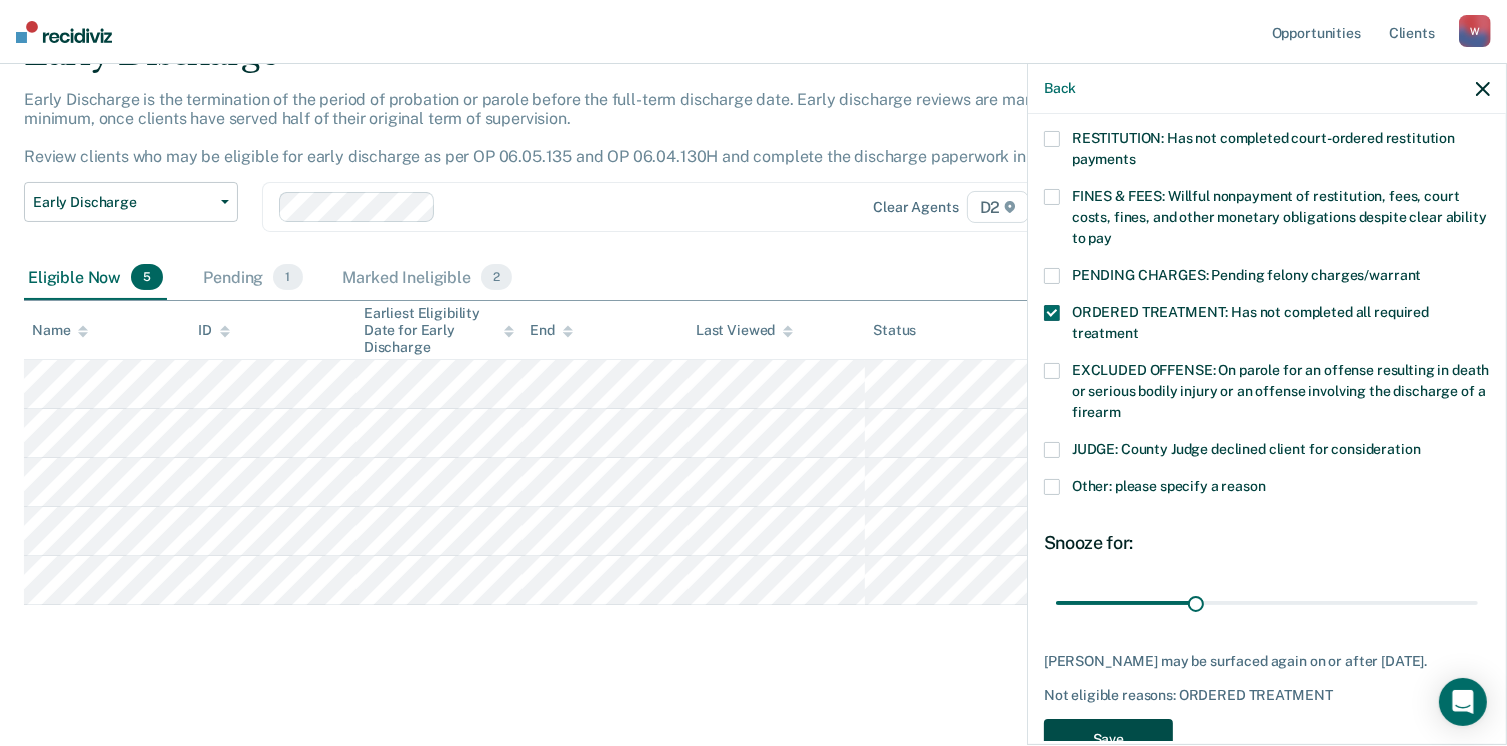 click on "Save" at bounding box center (1108, 739) 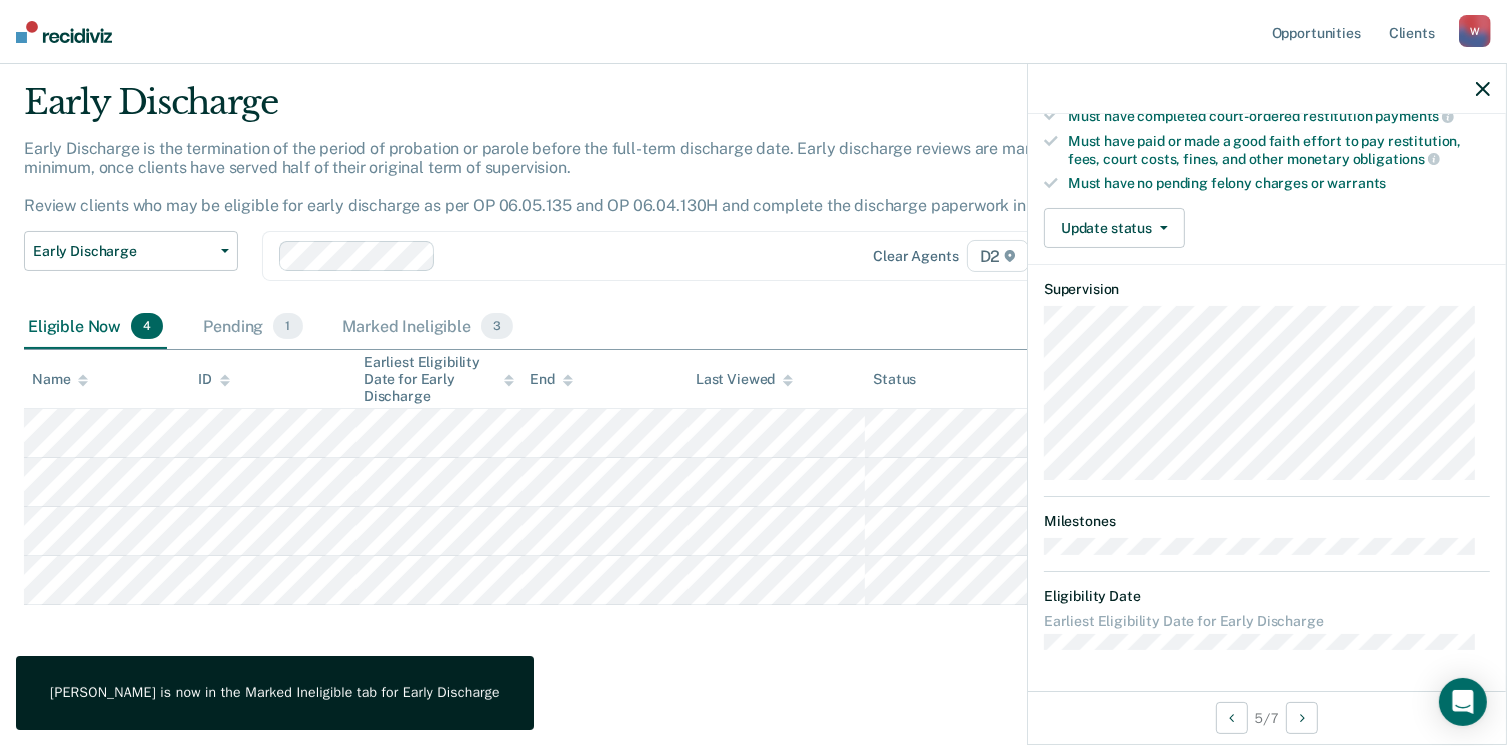 scroll, scrollTop: 371, scrollLeft: 0, axis: vertical 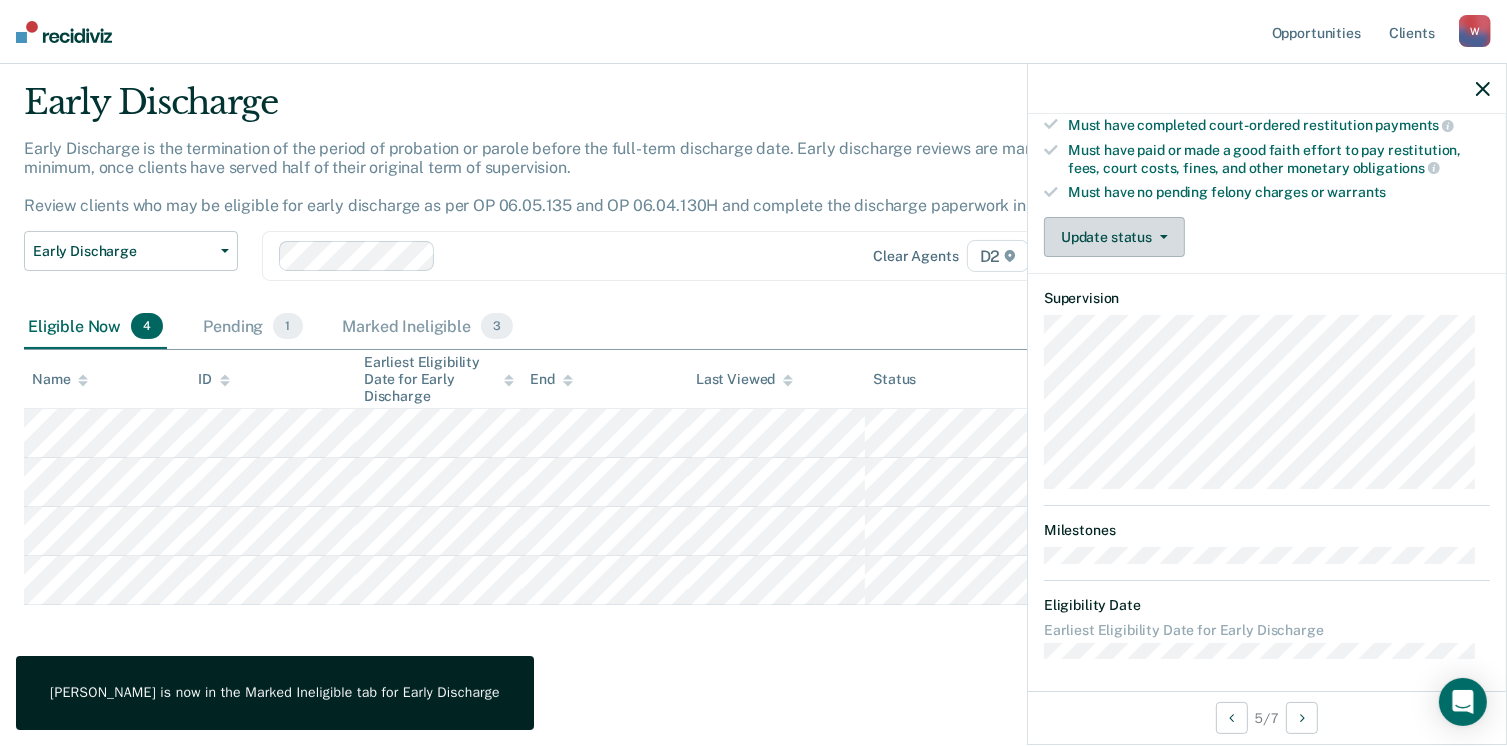 click on "Update status" at bounding box center [1114, 237] 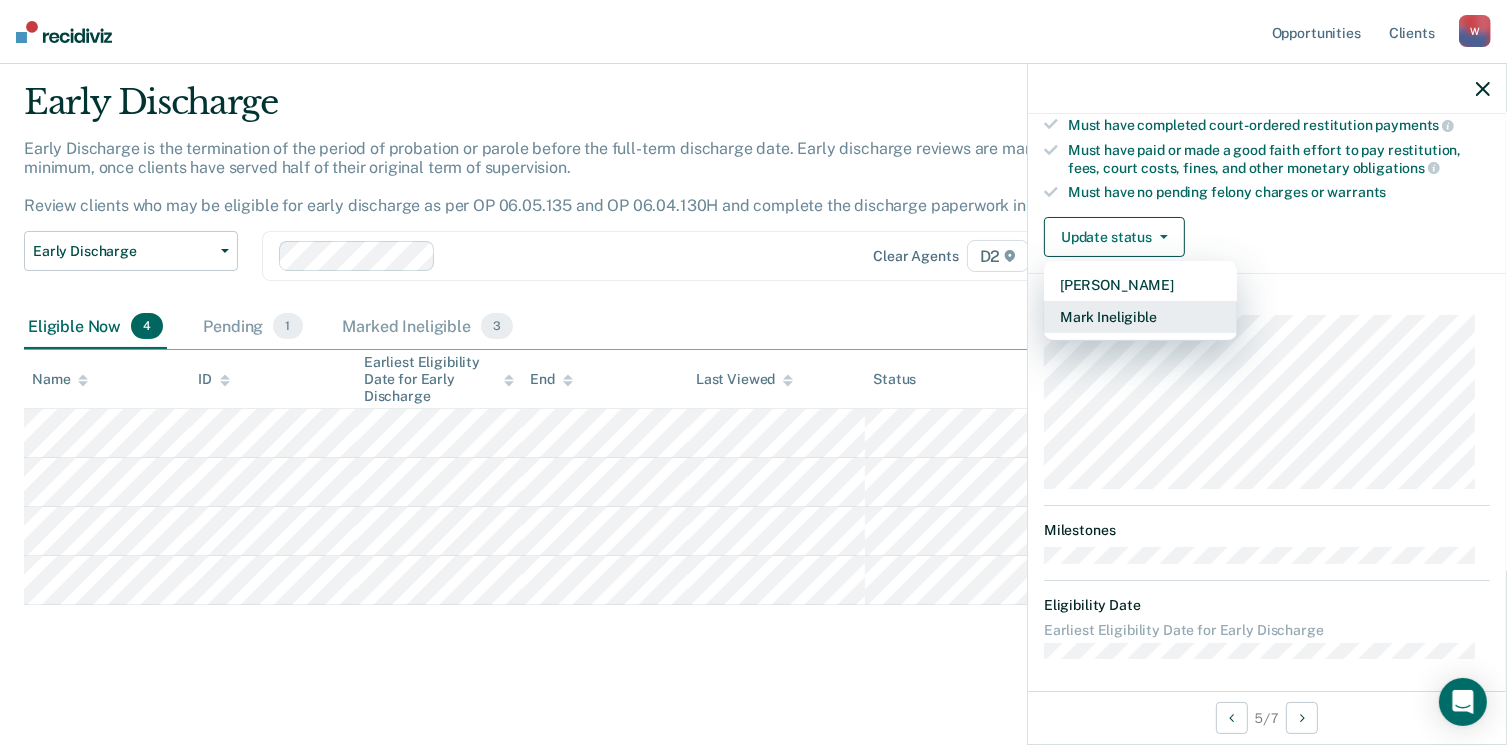 click on "Mark Ineligible" at bounding box center [1140, 317] 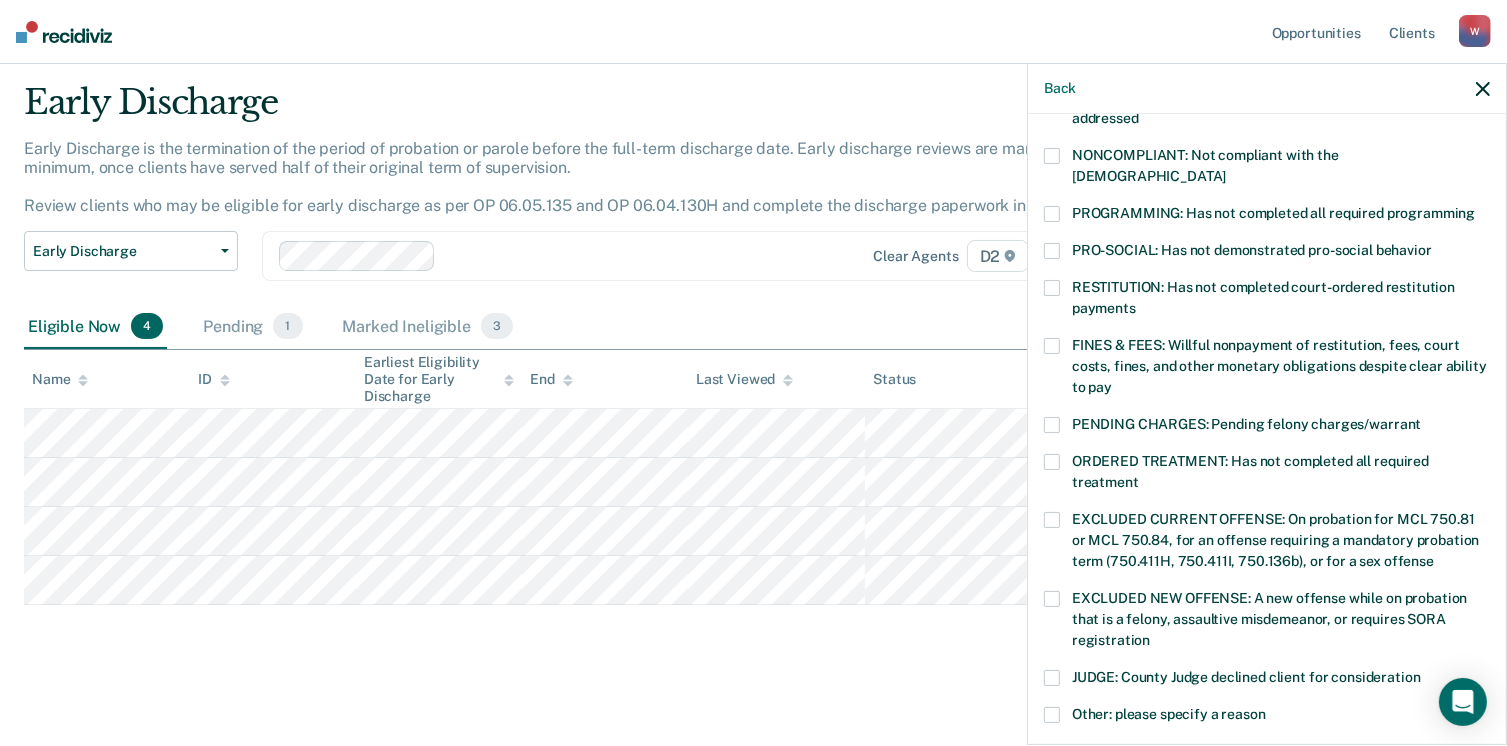 click at bounding box center (1052, 346) 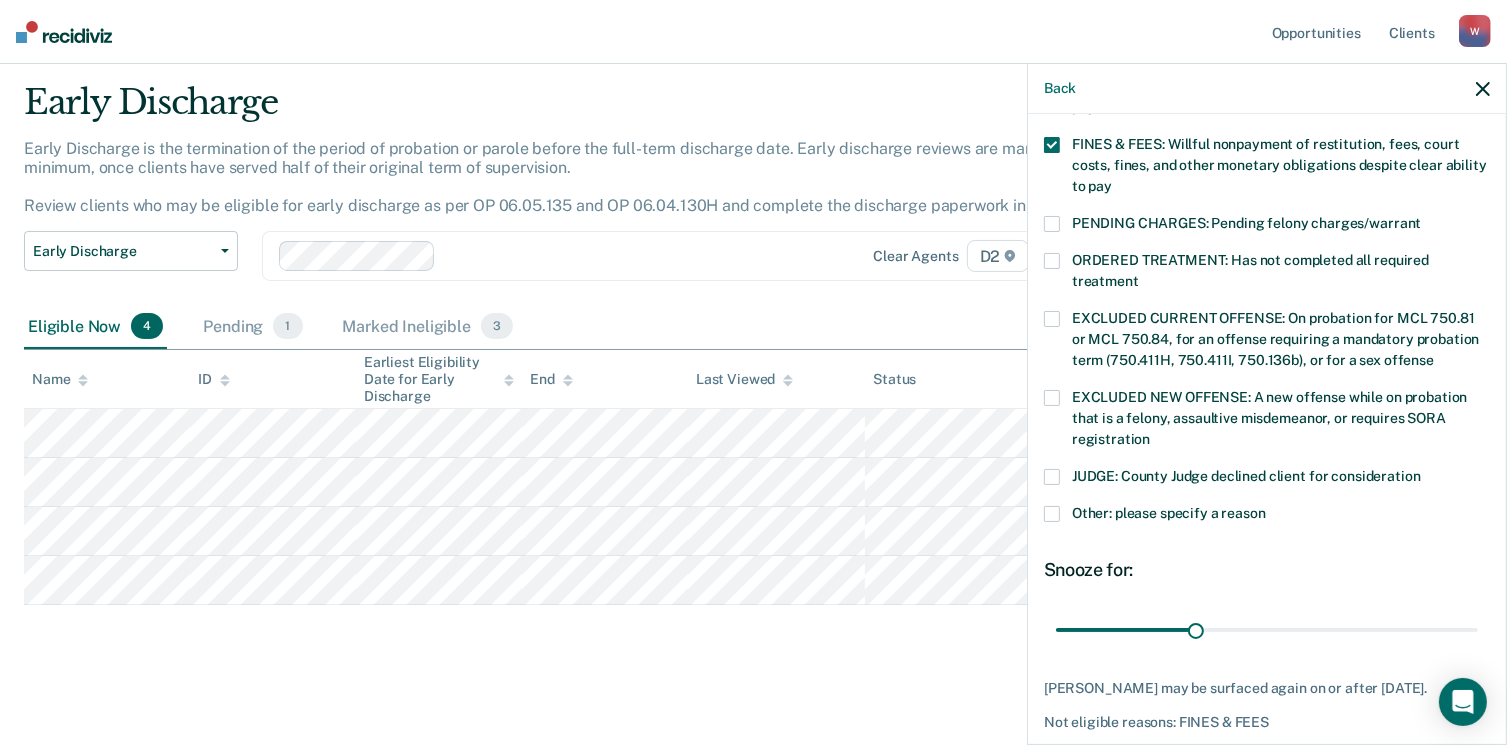 scroll, scrollTop: 596, scrollLeft: 0, axis: vertical 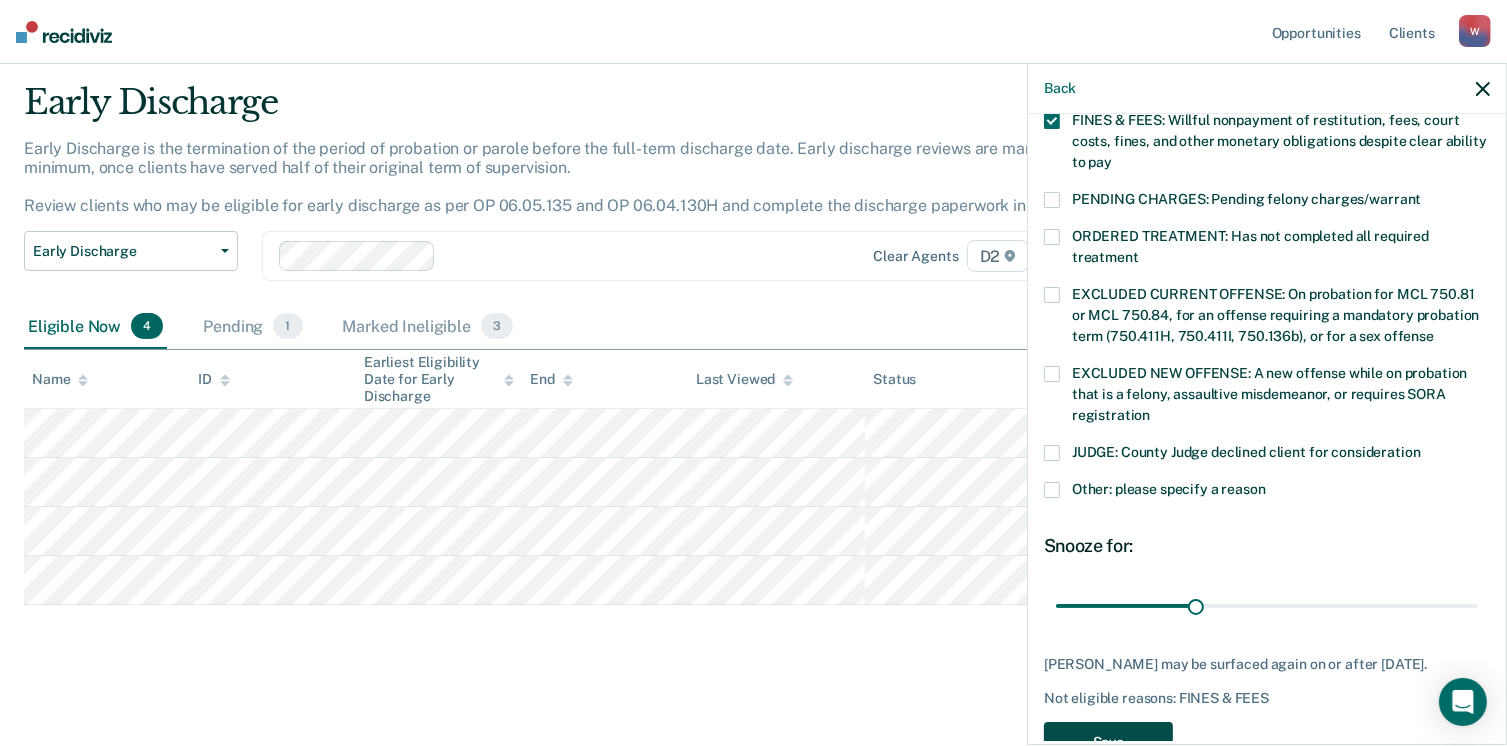click on "Save" at bounding box center [1108, 742] 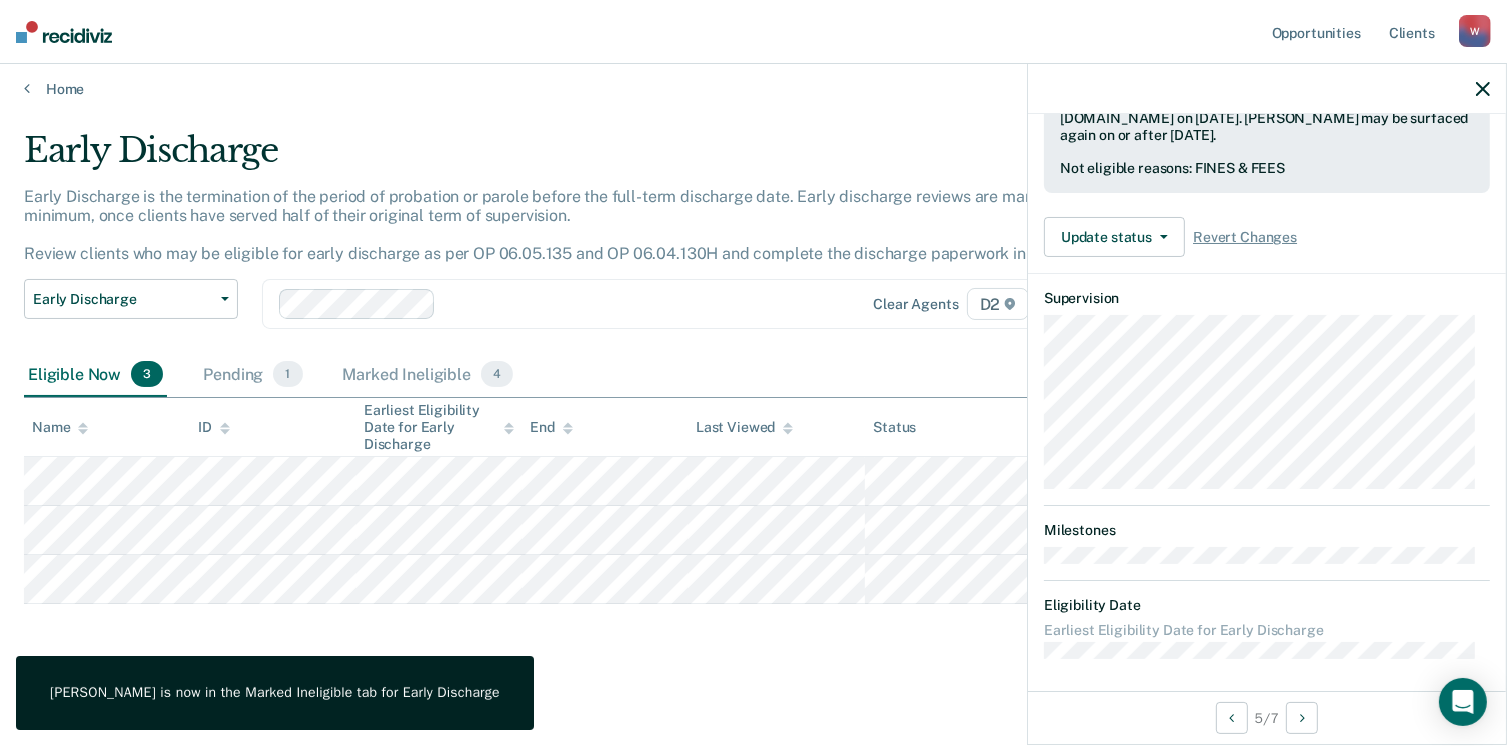 scroll, scrollTop: 371, scrollLeft: 0, axis: vertical 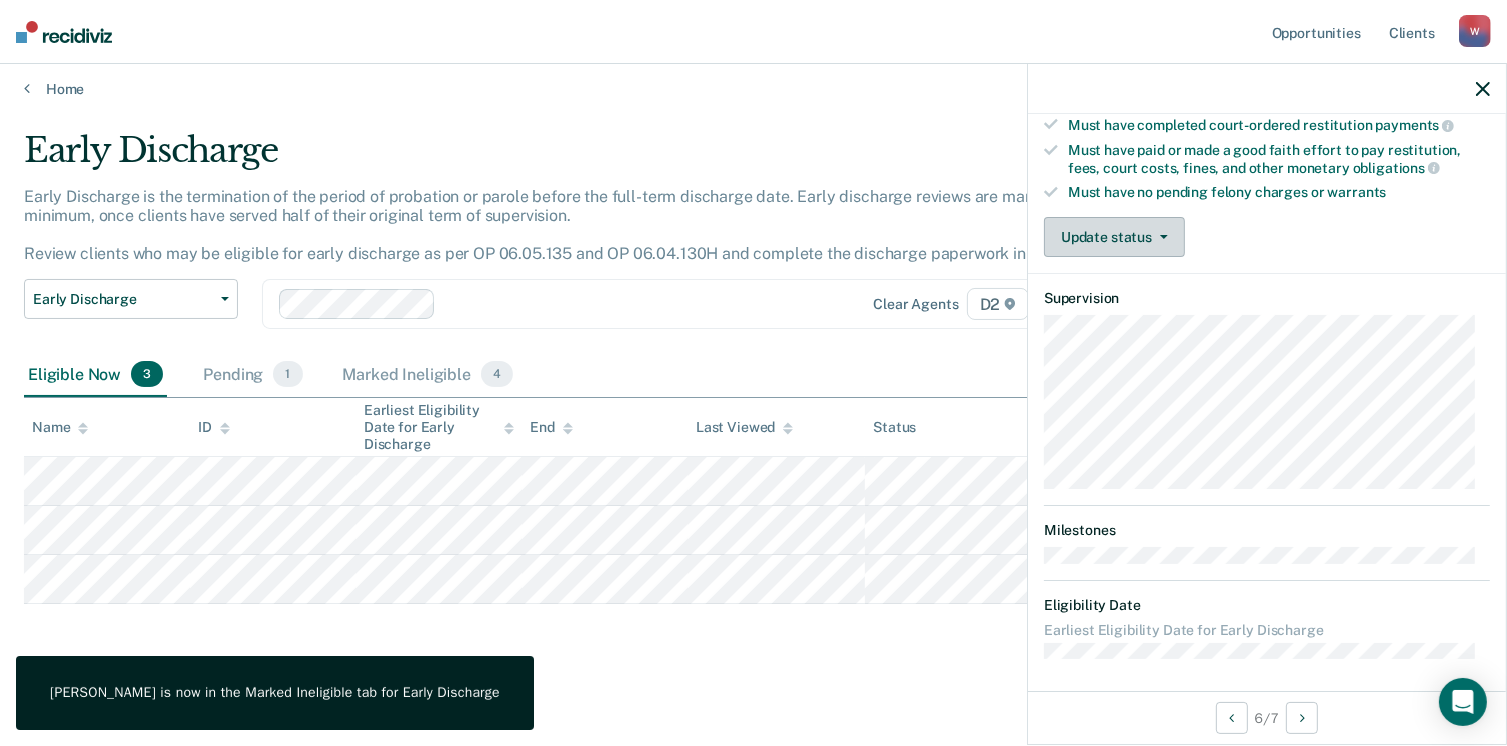 click on "Update status" at bounding box center [1114, 237] 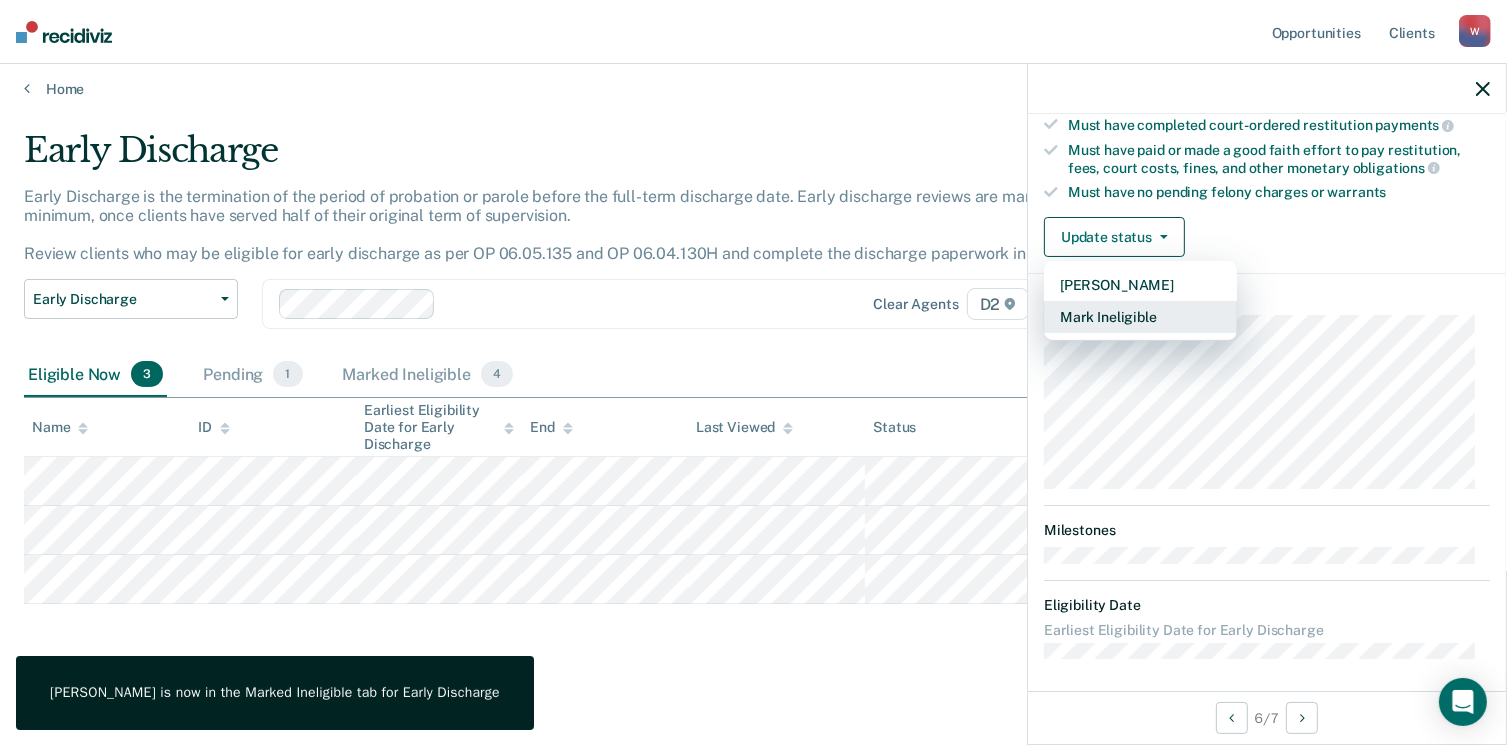 click on "Mark Ineligible" at bounding box center (1140, 317) 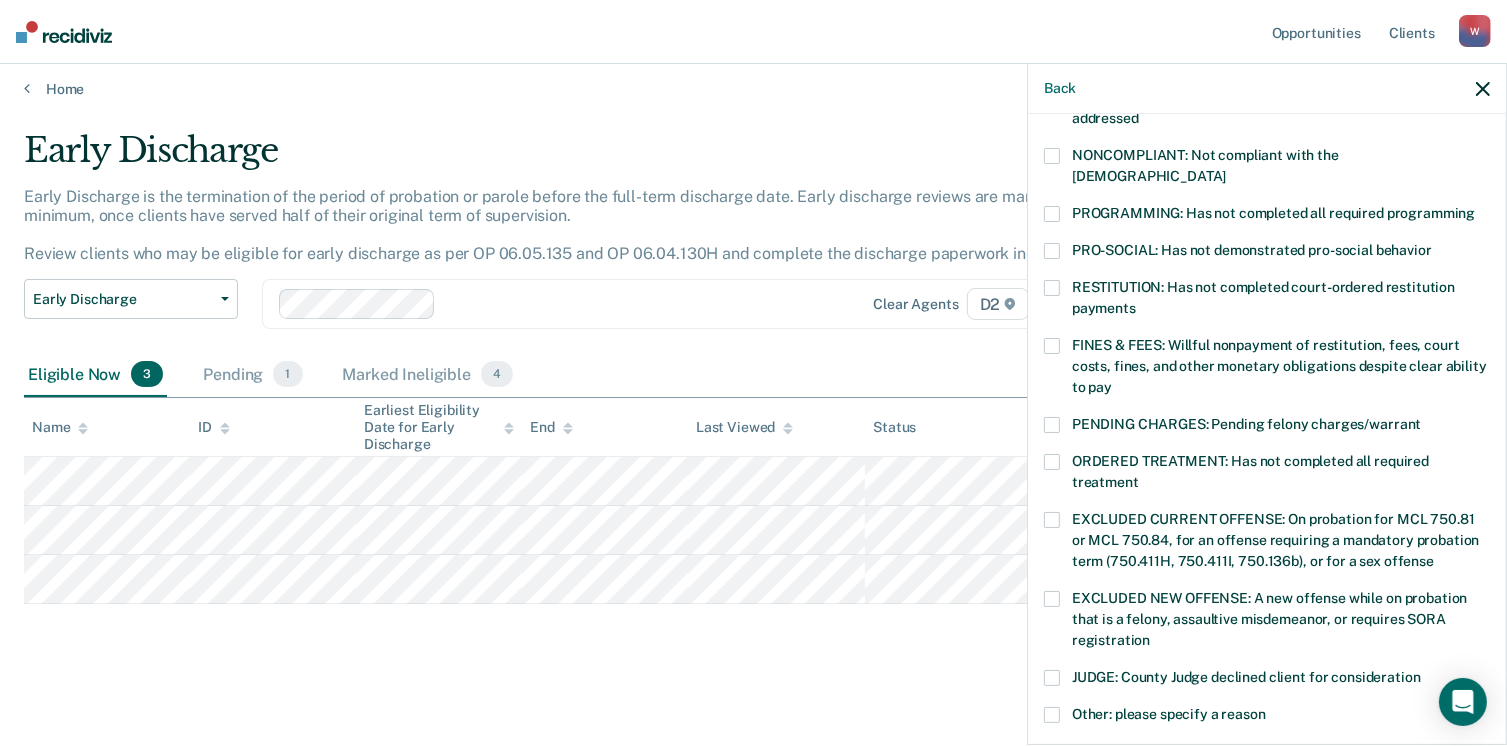 click at bounding box center [1052, 346] 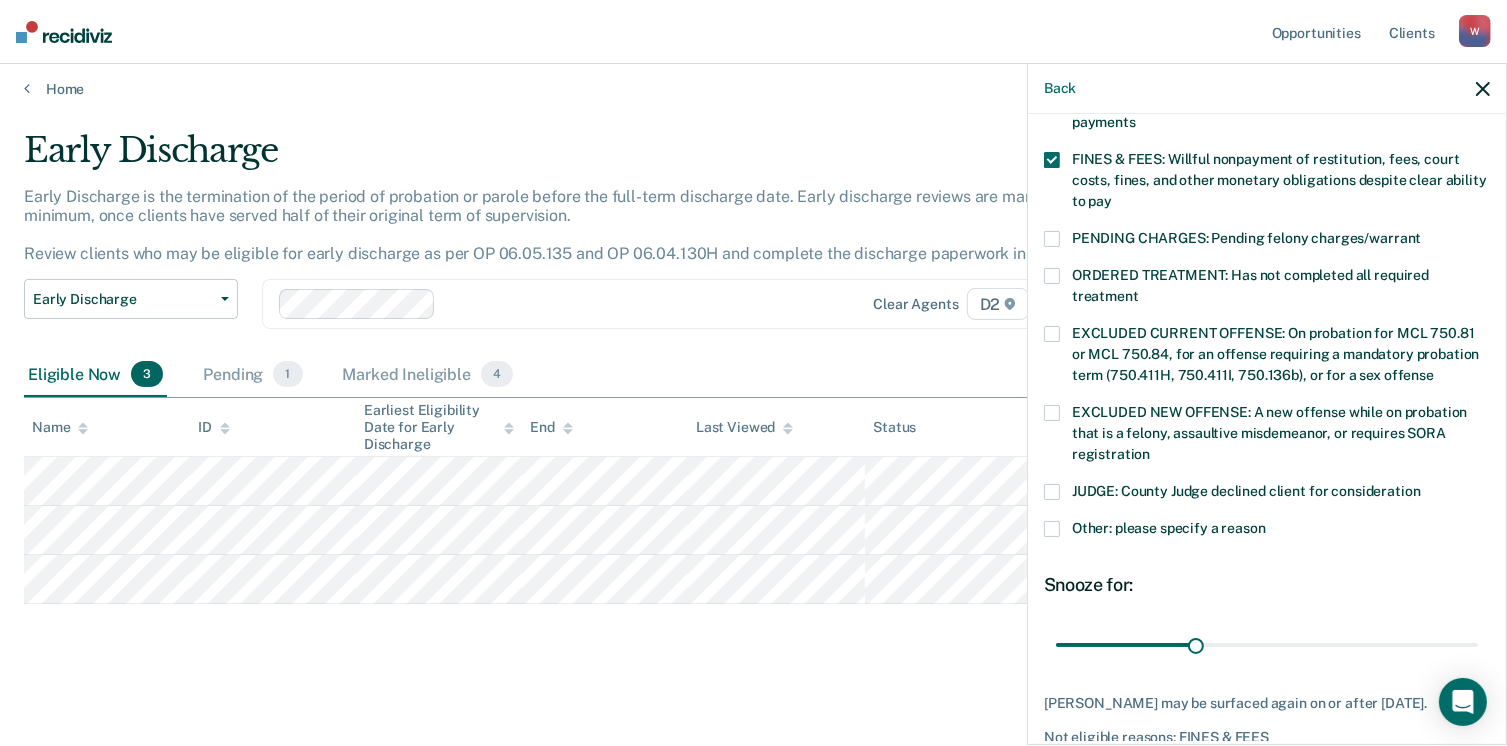 scroll, scrollTop: 630, scrollLeft: 0, axis: vertical 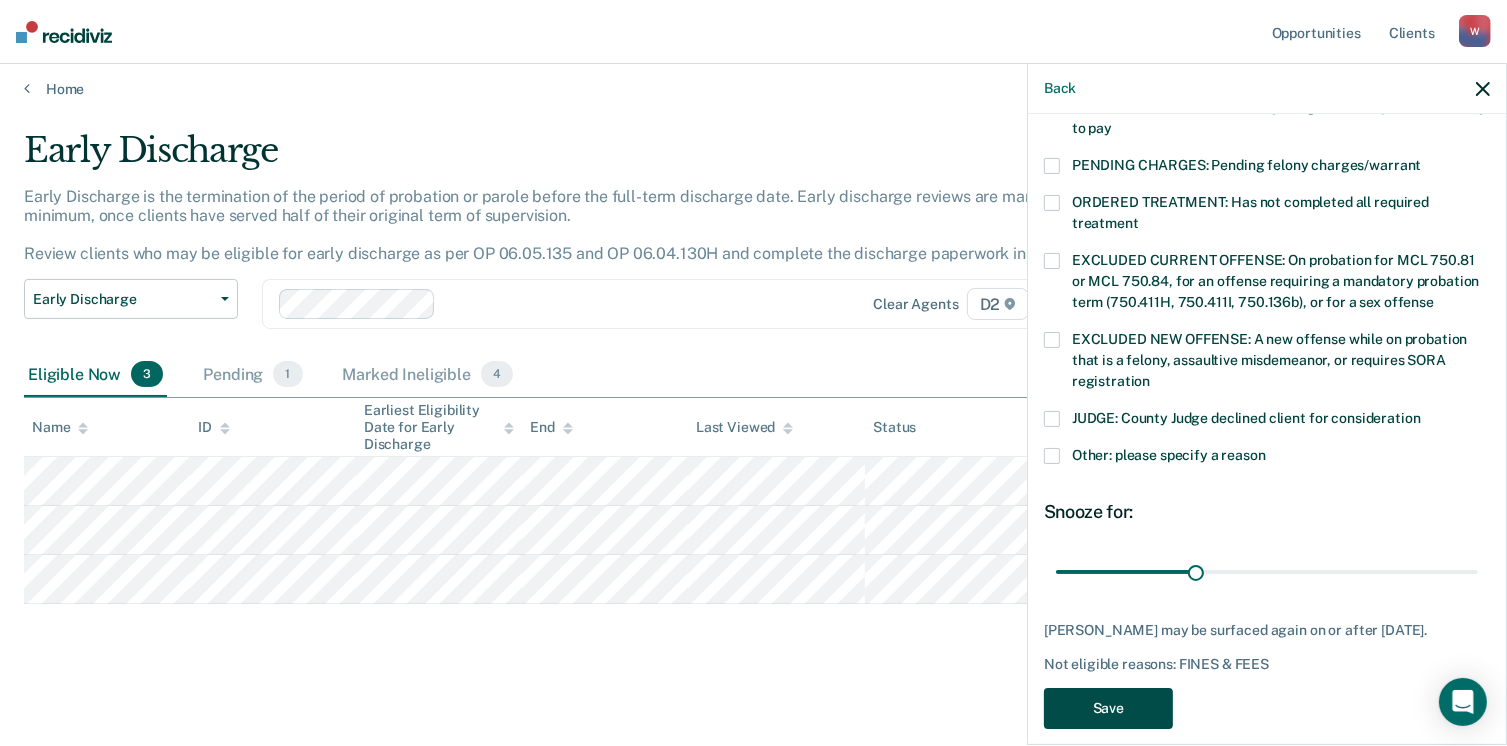 click on "Save" at bounding box center (1108, 708) 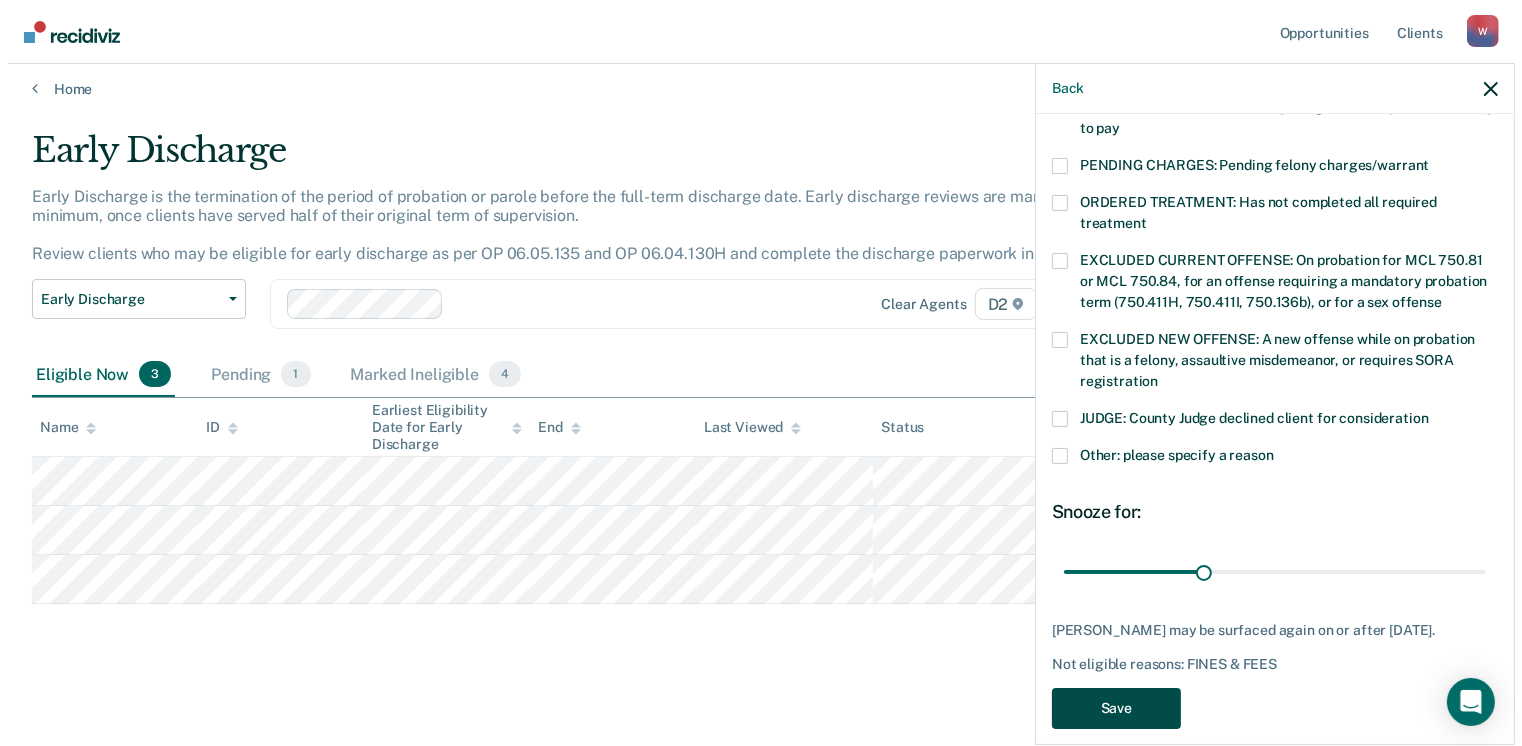 scroll, scrollTop: 0, scrollLeft: 0, axis: both 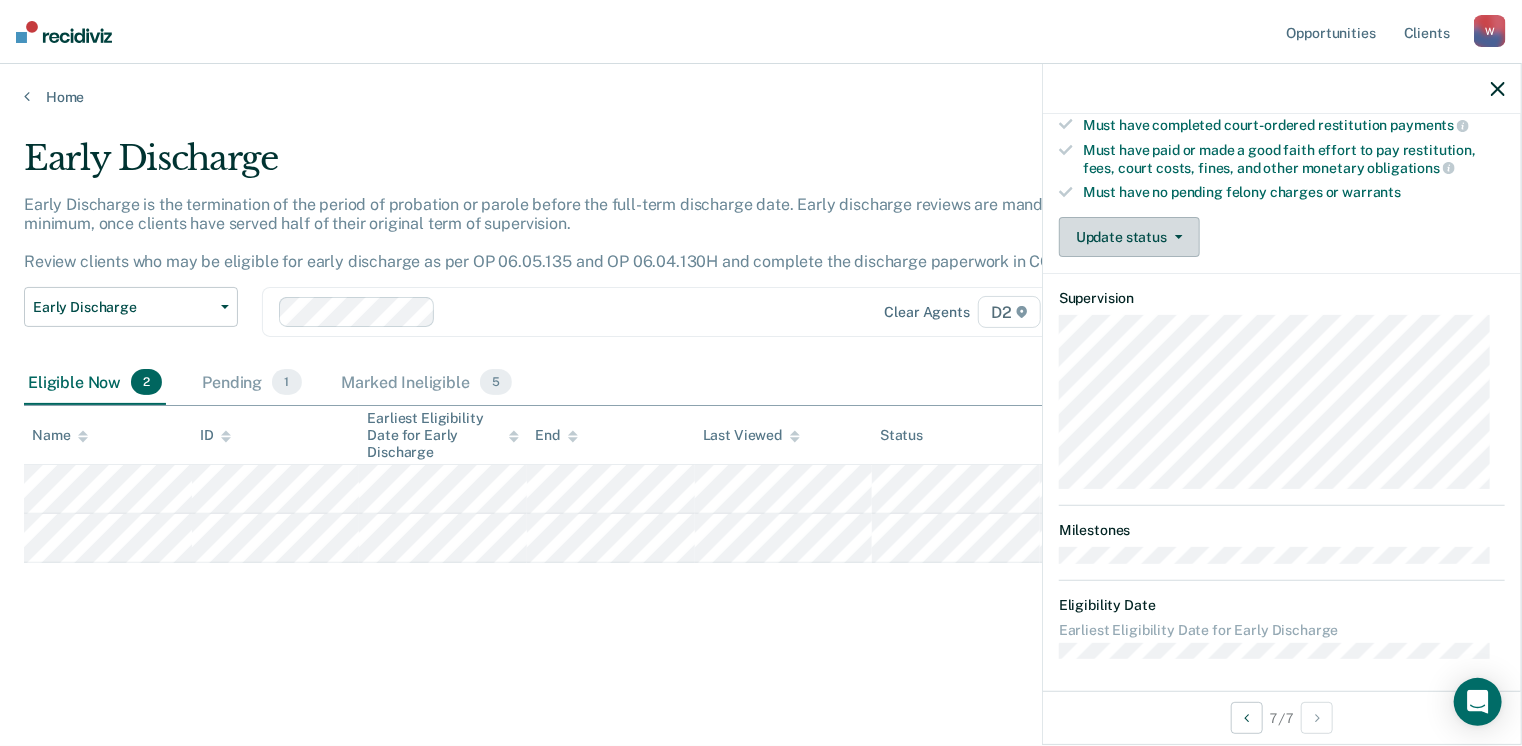 click on "Update status" at bounding box center (1129, 237) 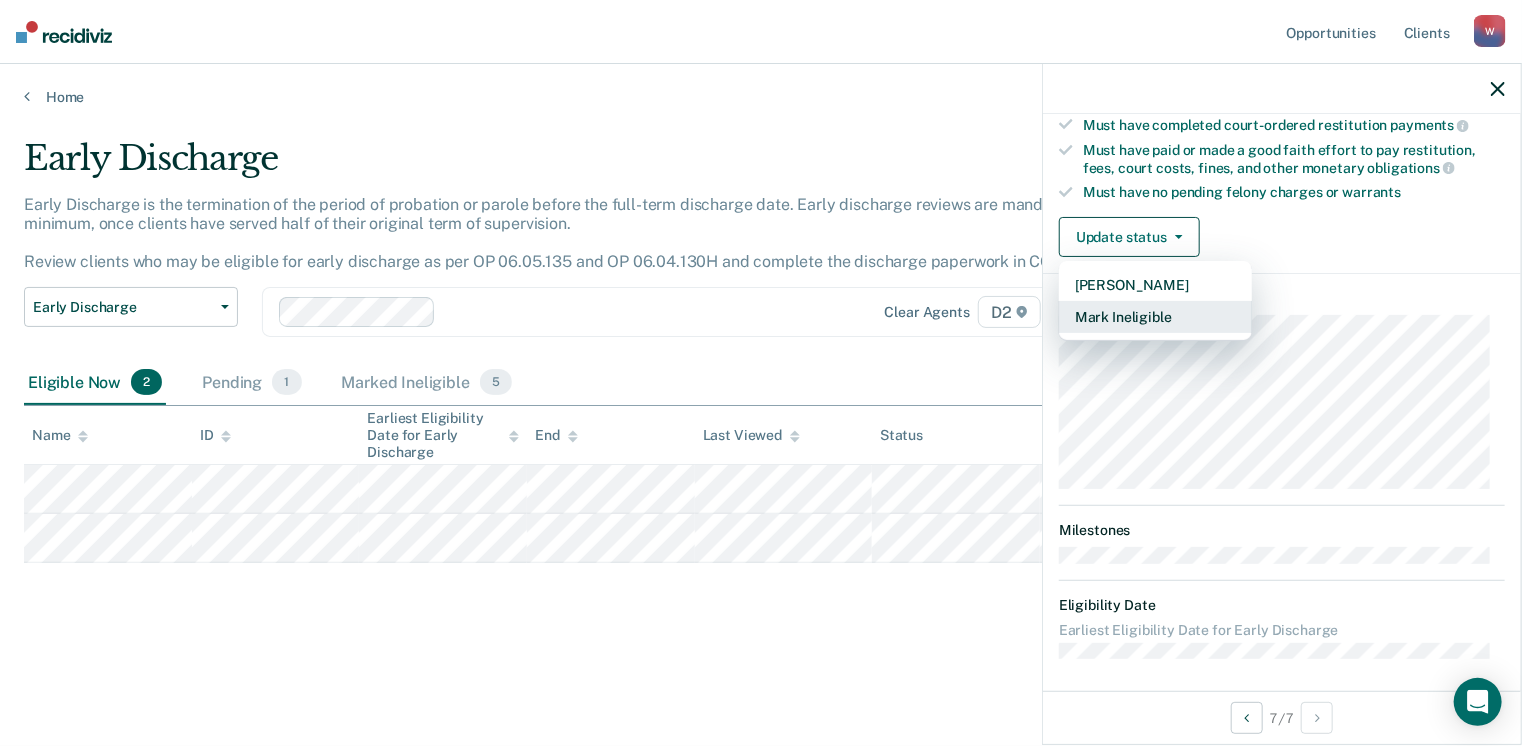 click on "Mark Ineligible" at bounding box center (1155, 317) 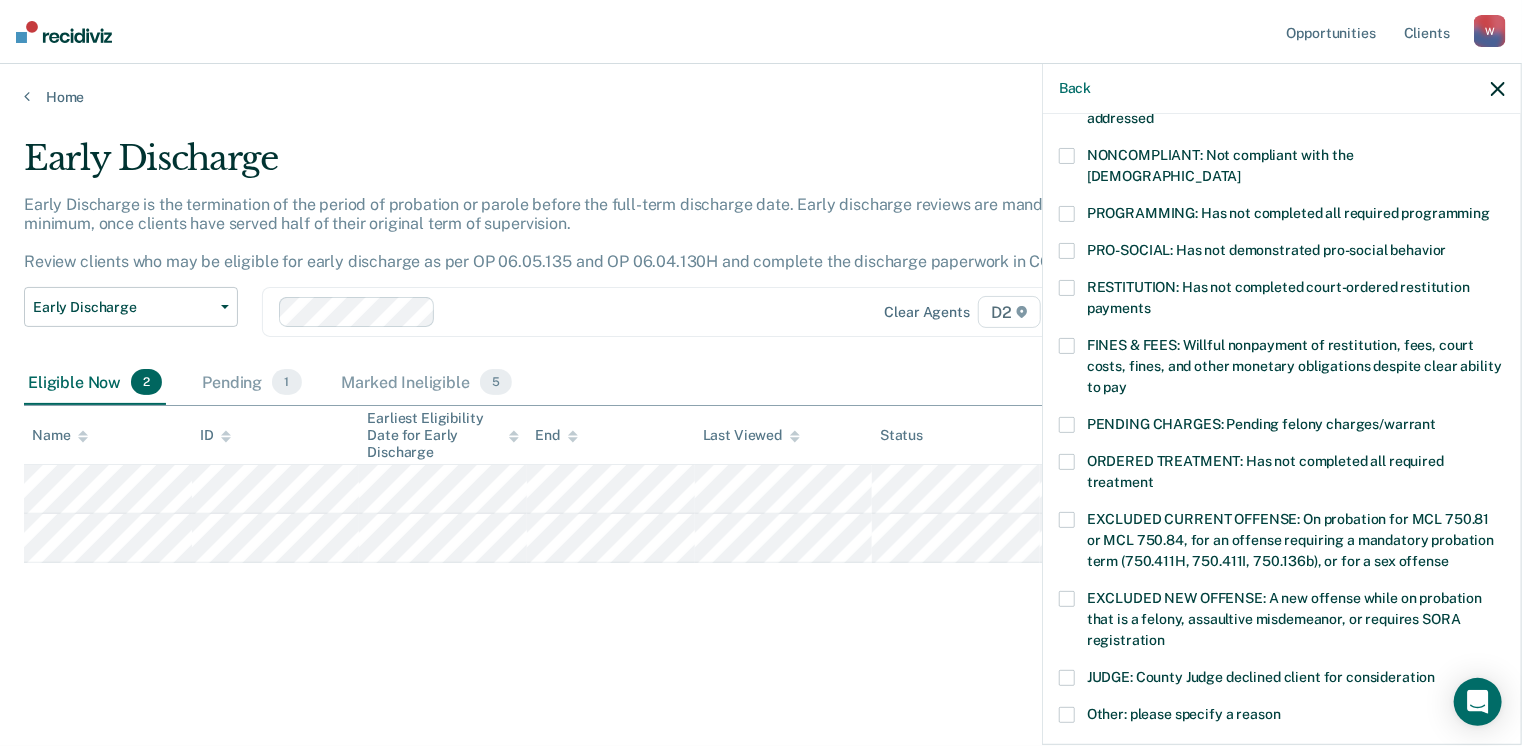 scroll, scrollTop: 630, scrollLeft: 0, axis: vertical 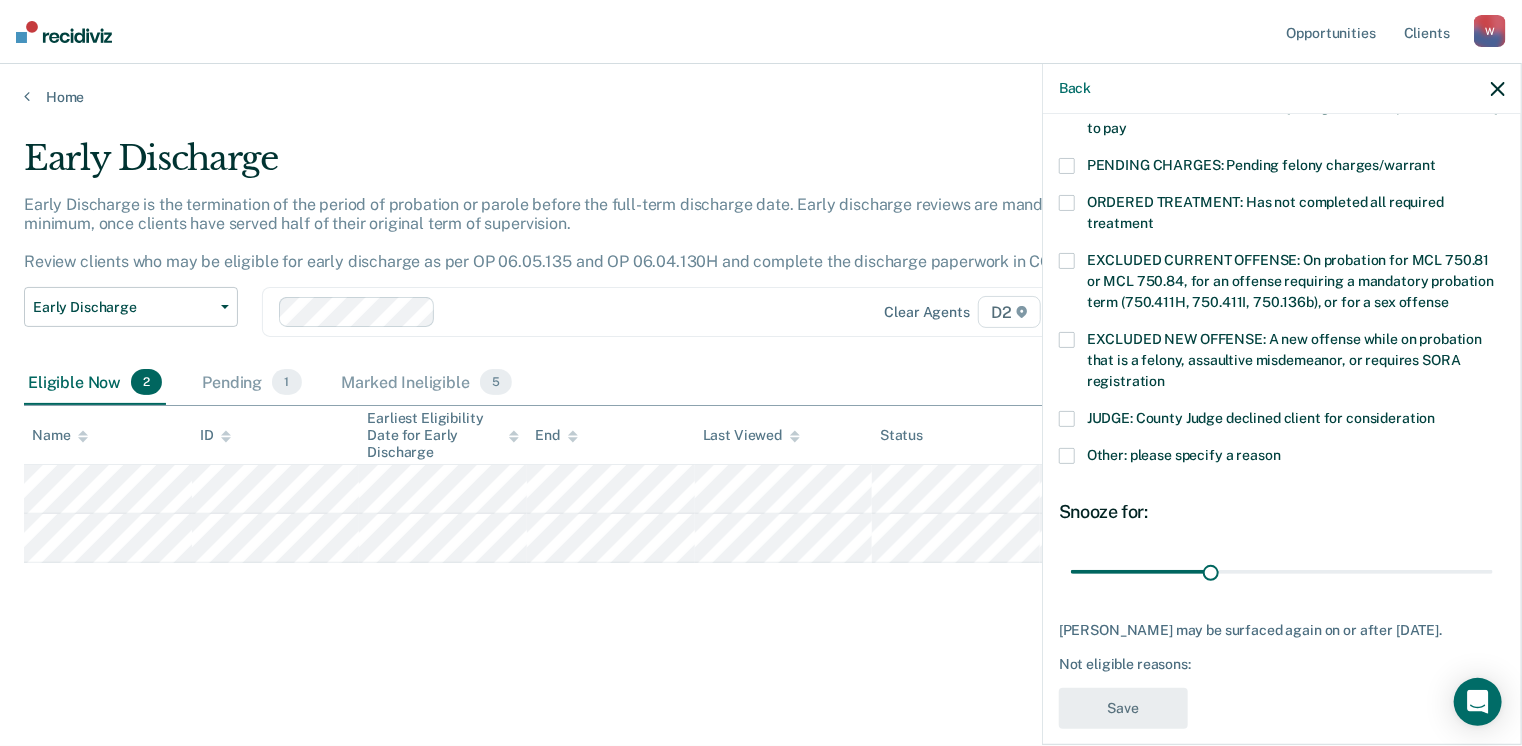 click at bounding box center (1067, 456) 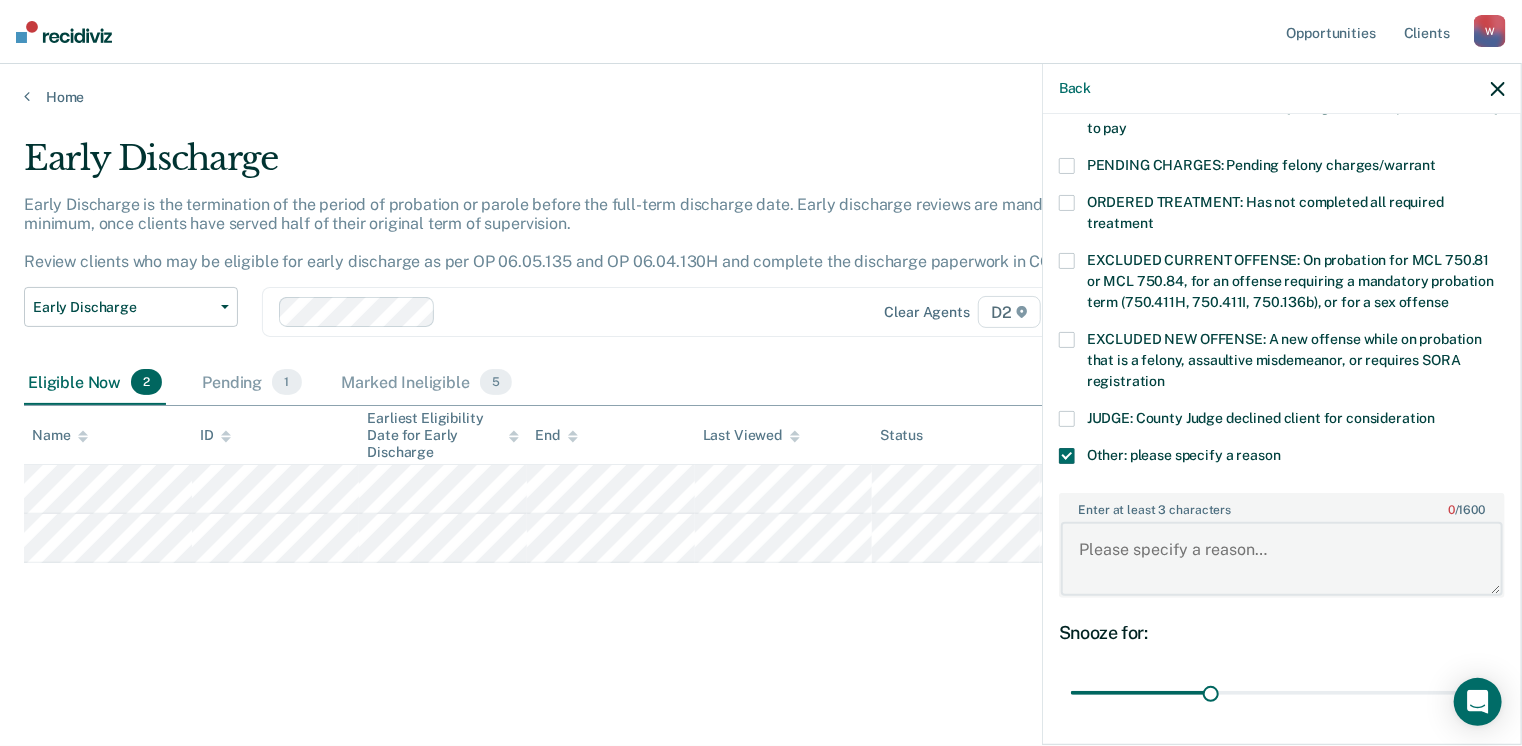 click on "Enter at least 3 characters 0  /  1600" at bounding box center [1282, 559] 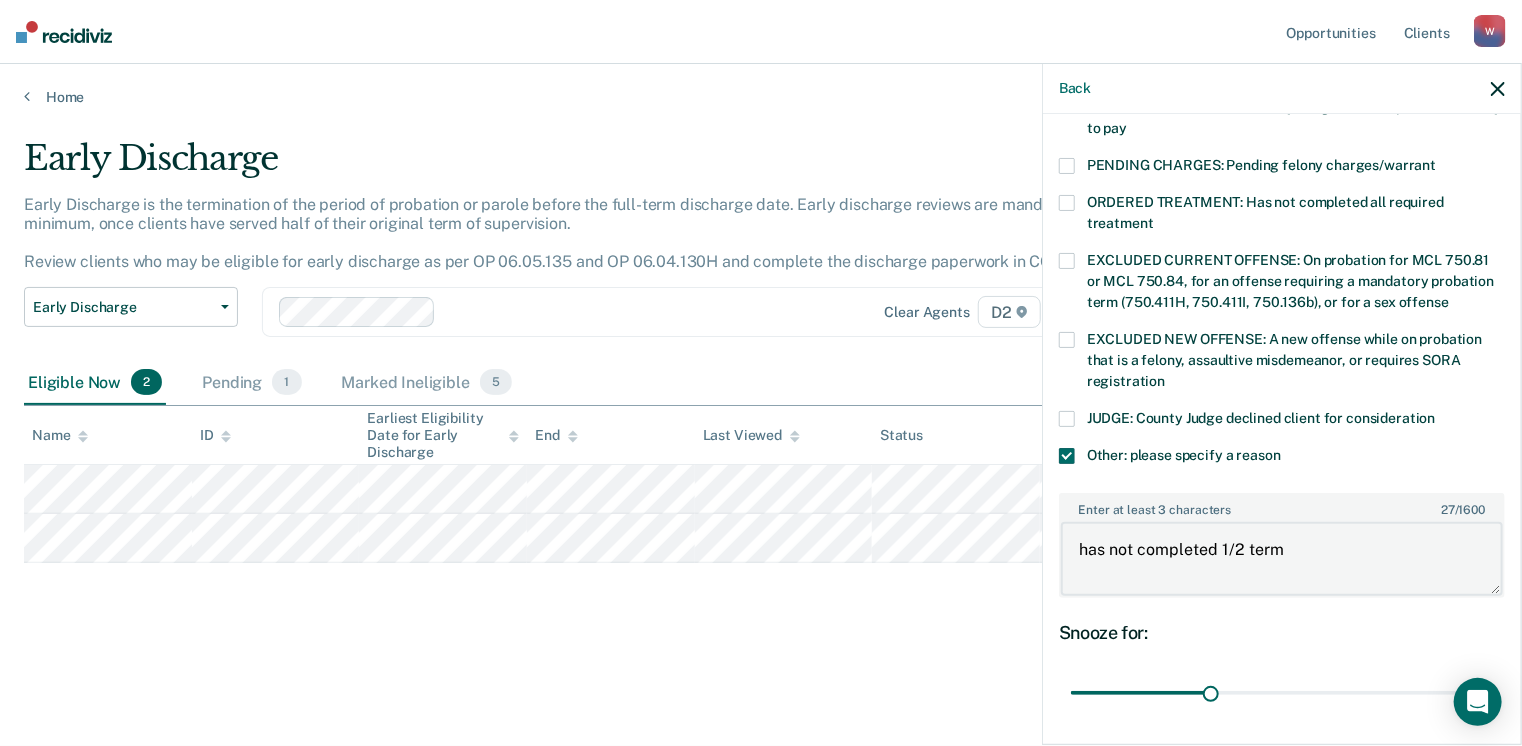 type on "has not completed 1/2 term" 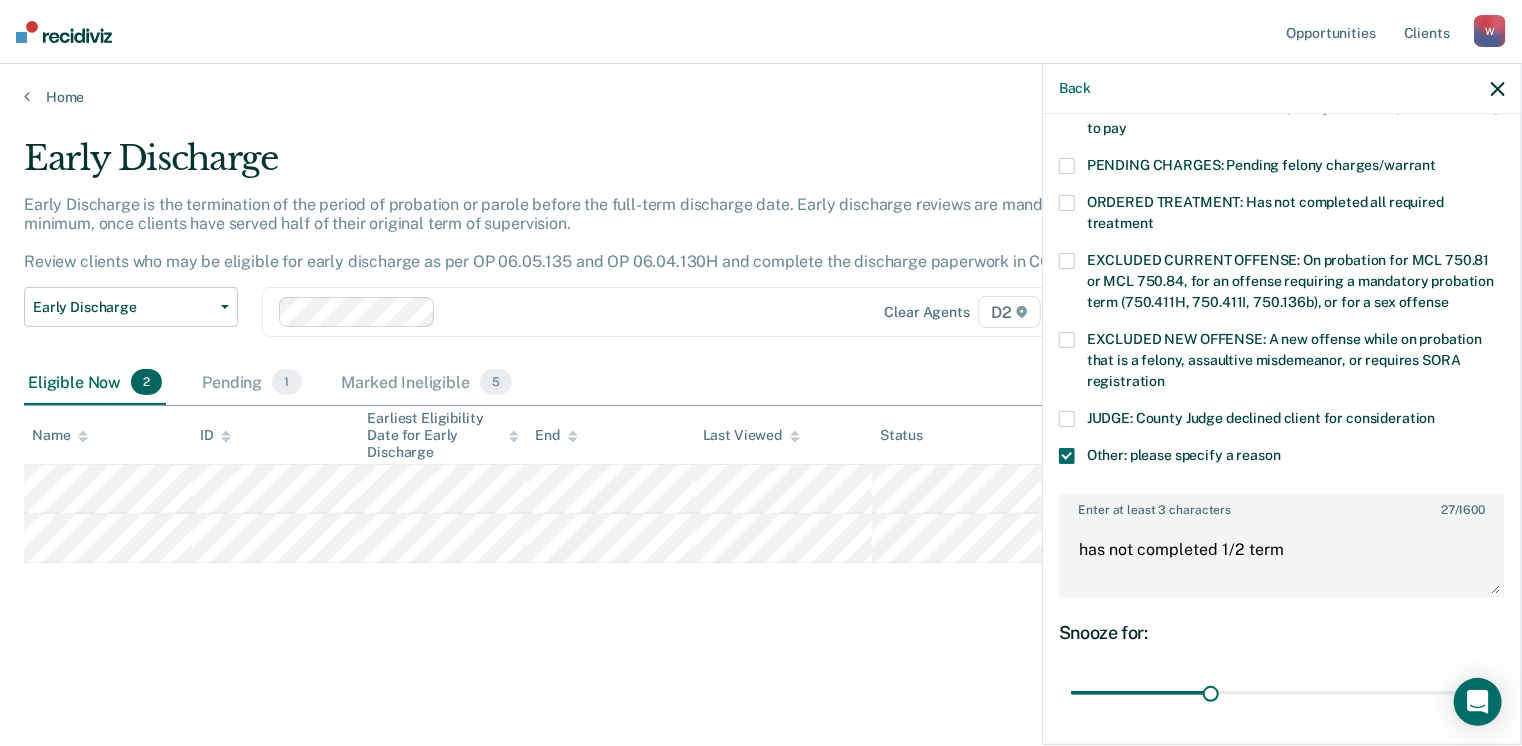 scroll, scrollTop: 749, scrollLeft: 0, axis: vertical 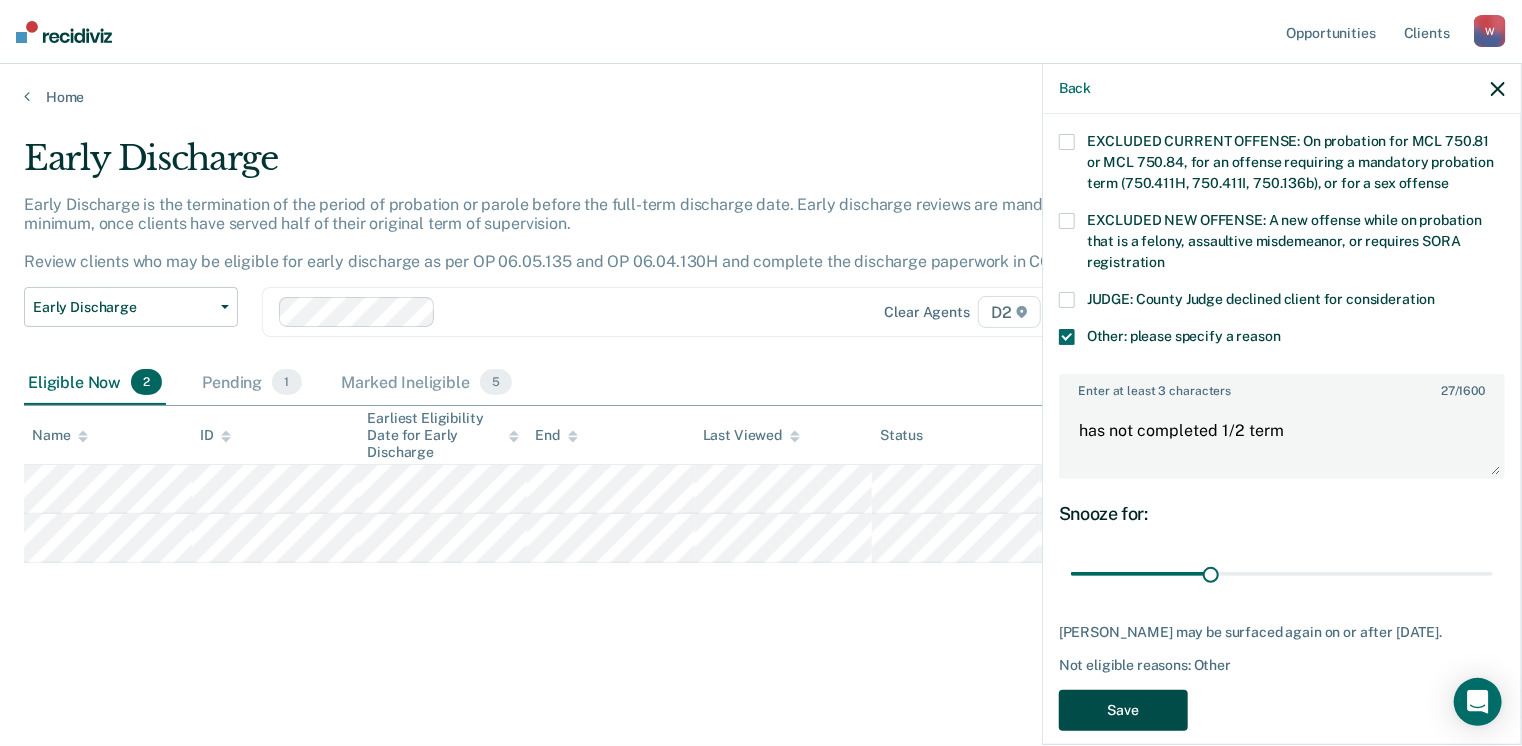 click on "Save" at bounding box center (1123, 710) 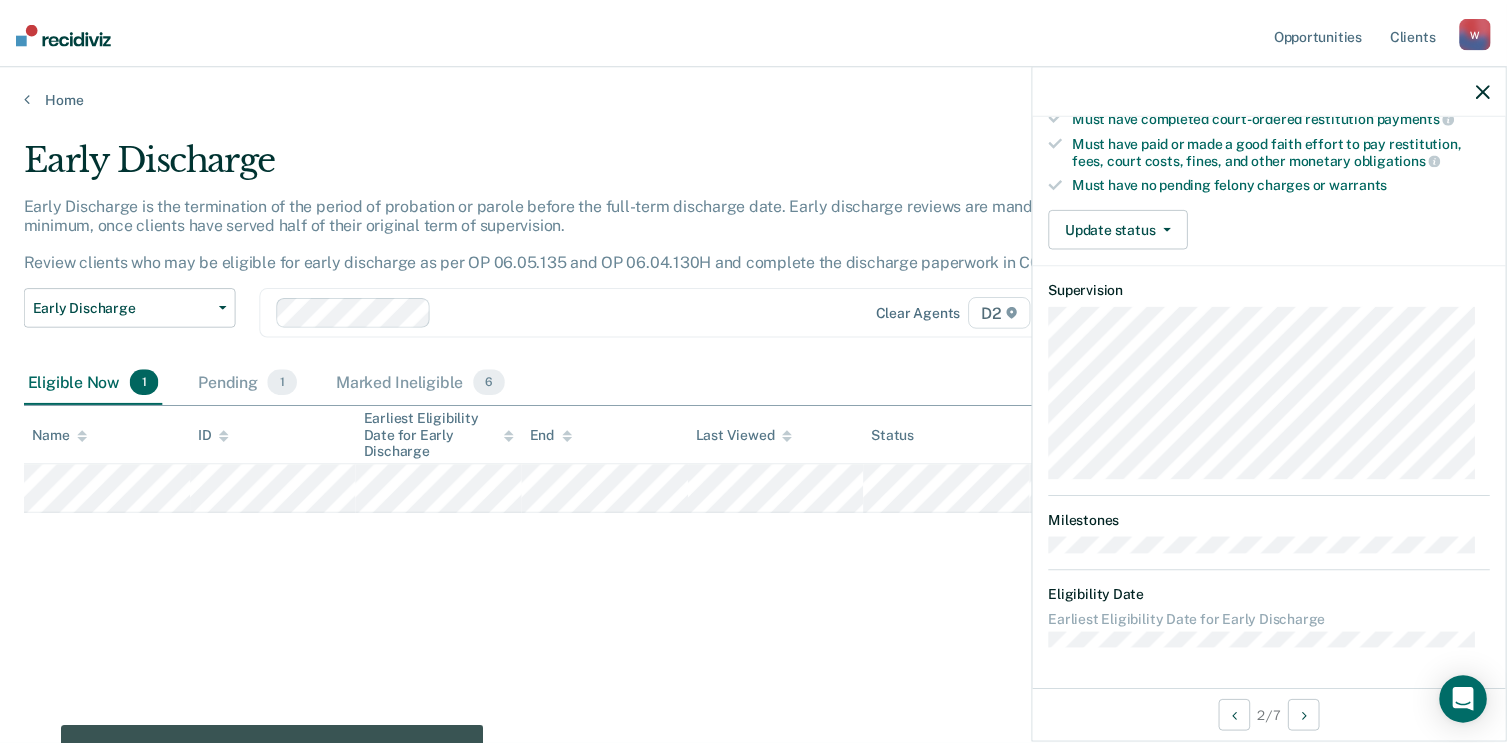 scroll, scrollTop: 371, scrollLeft: 0, axis: vertical 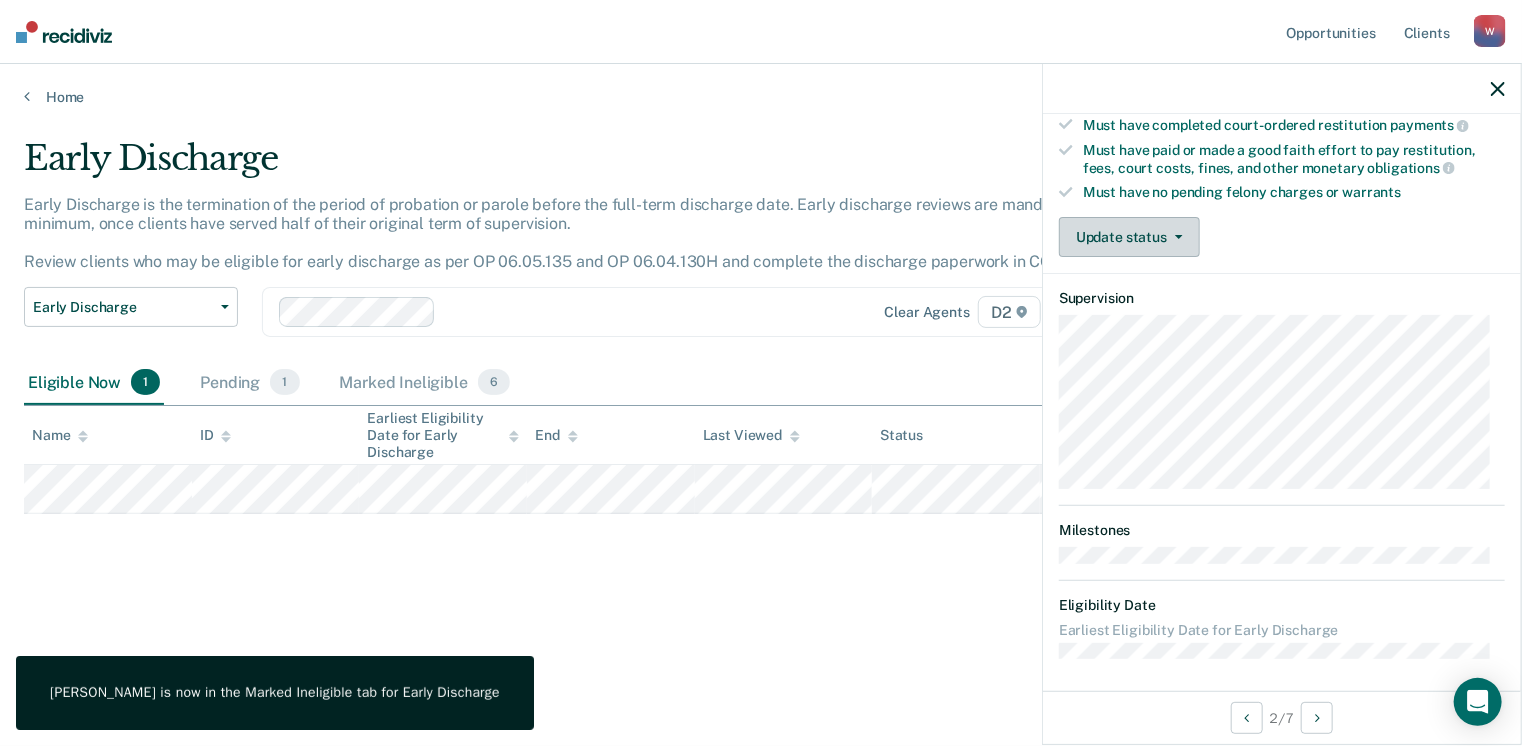 click on "Update status" at bounding box center [1129, 237] 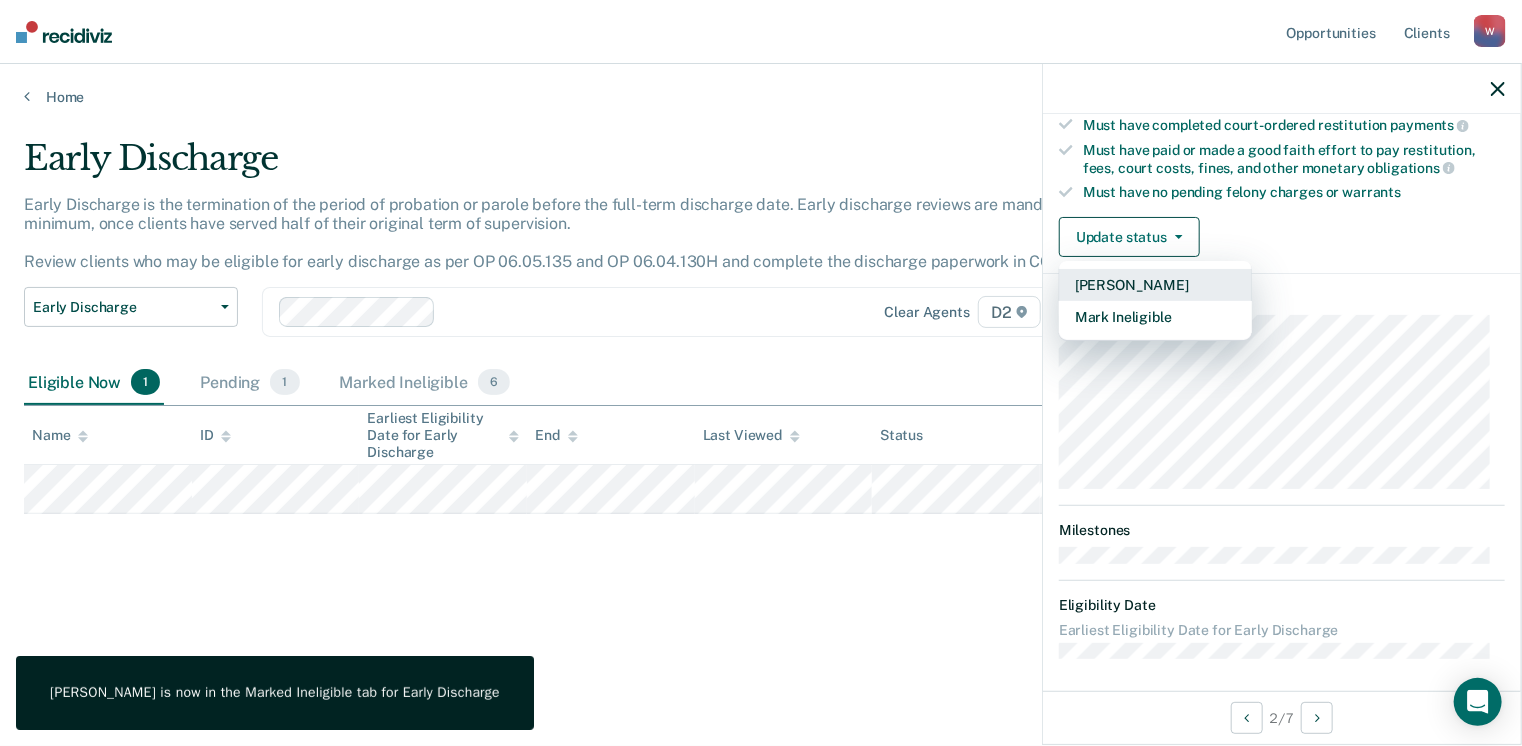 click on "[PERSON_NAME]" at bounding box center [1155, 285] 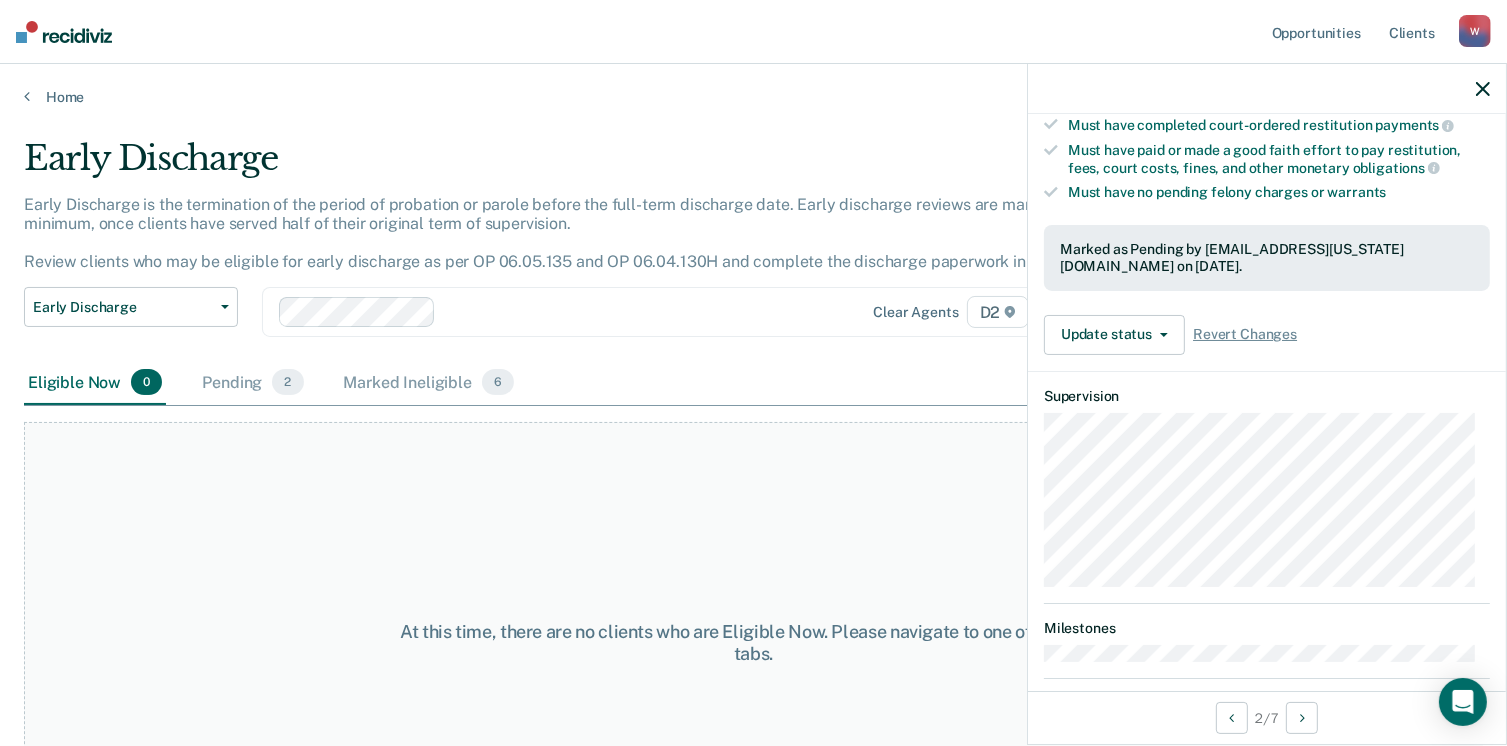 scroll, scrollTop: 468, scrollLeft: 0, axis: vertical 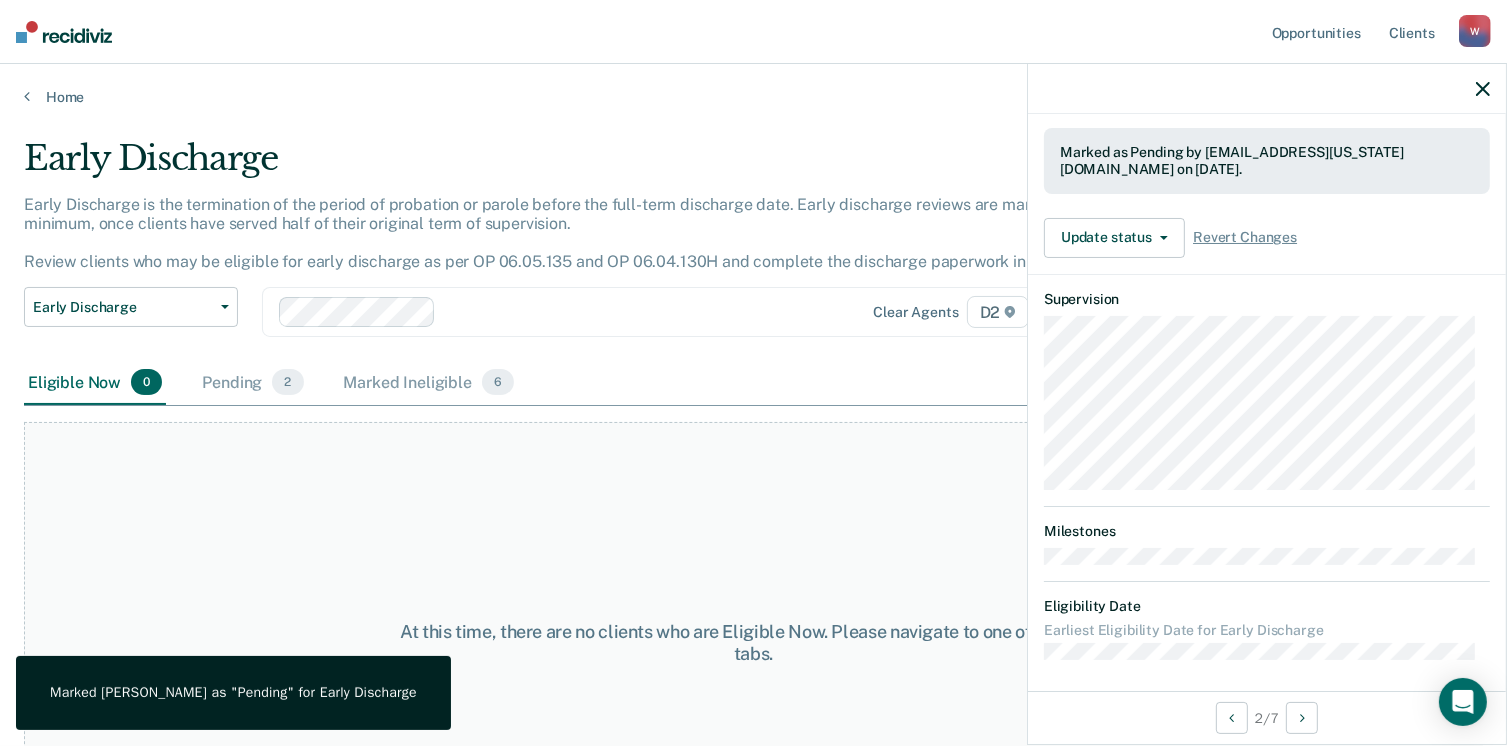 click on "At this time, there are no clients who are Eligible Now. Please navigate to one of the other tabs." at bounding box center [753, 643] 